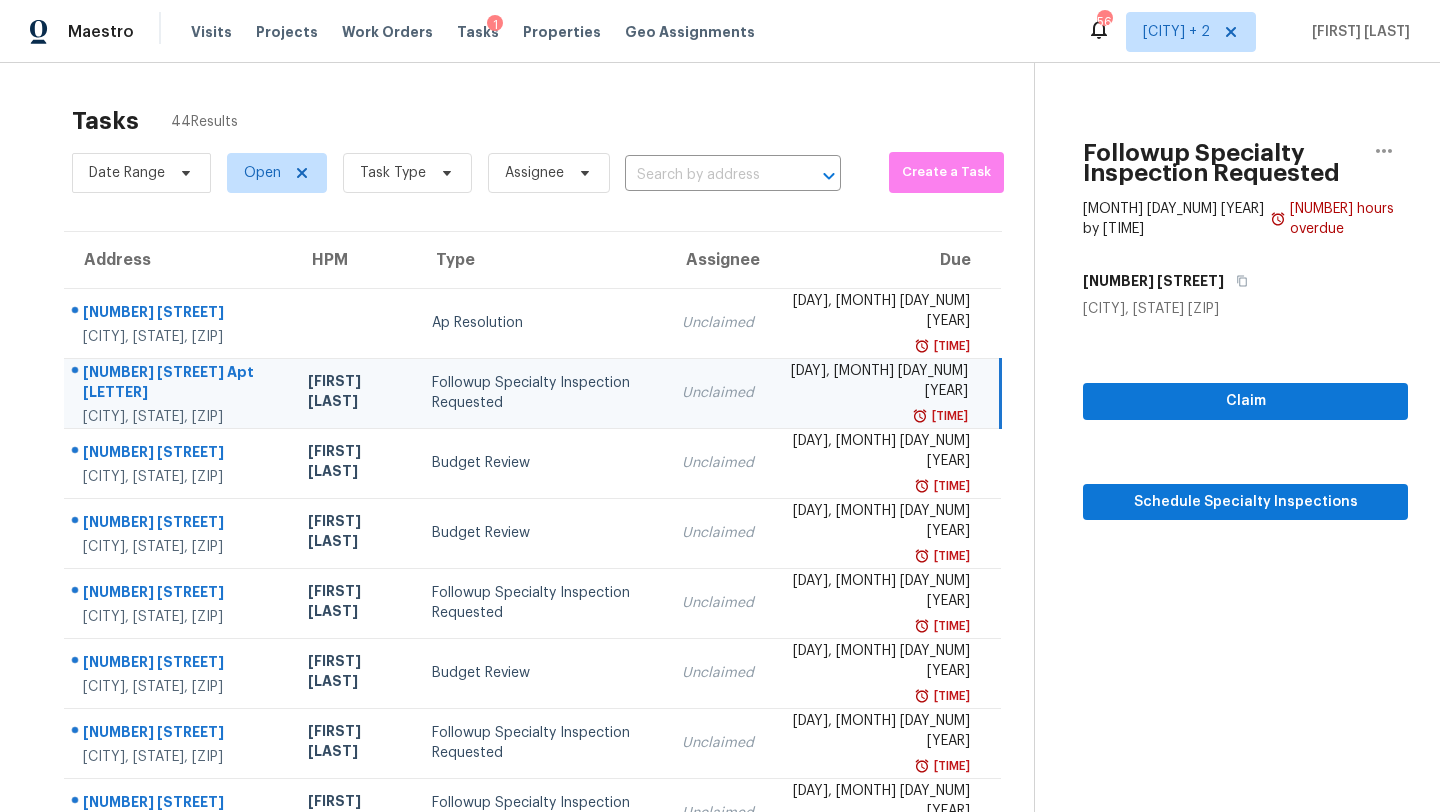 scroll, scrollTop: 0, scrollLeft: 0, axis: both 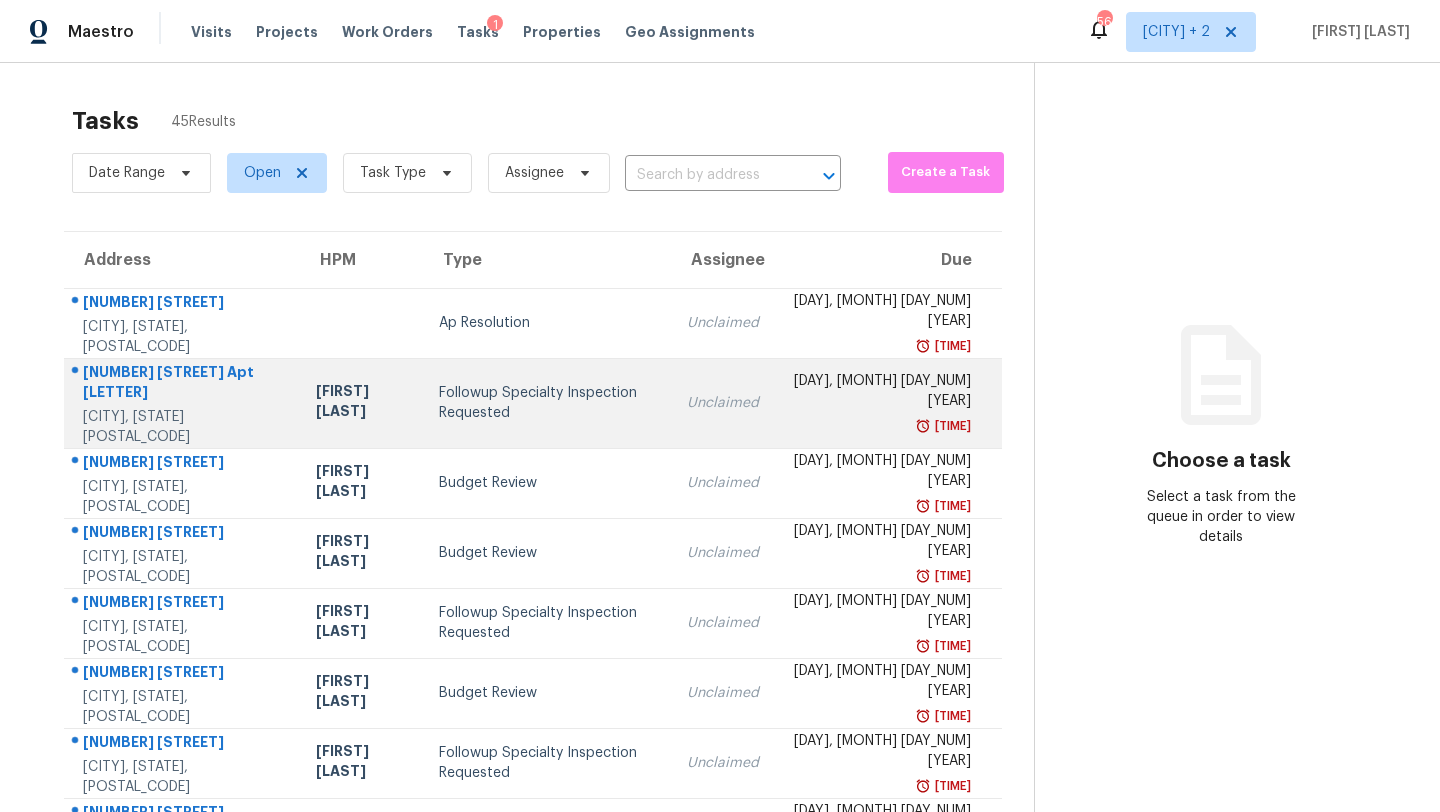 click on "Followup Specialty Inspection Requested" at bounding box center [546, 403] 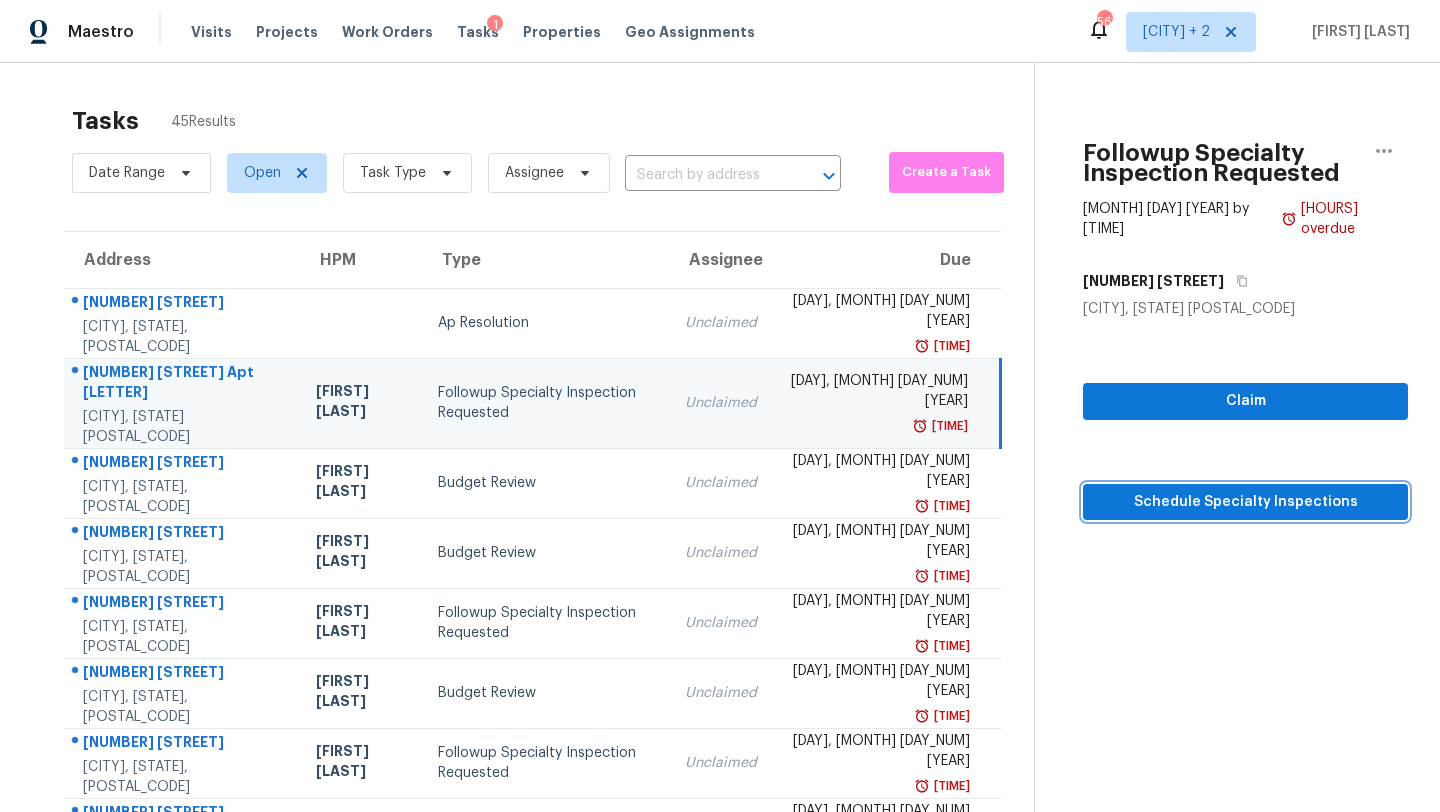 click on "Schedule Specialty Inspections" at bounding box center (1245, 502) 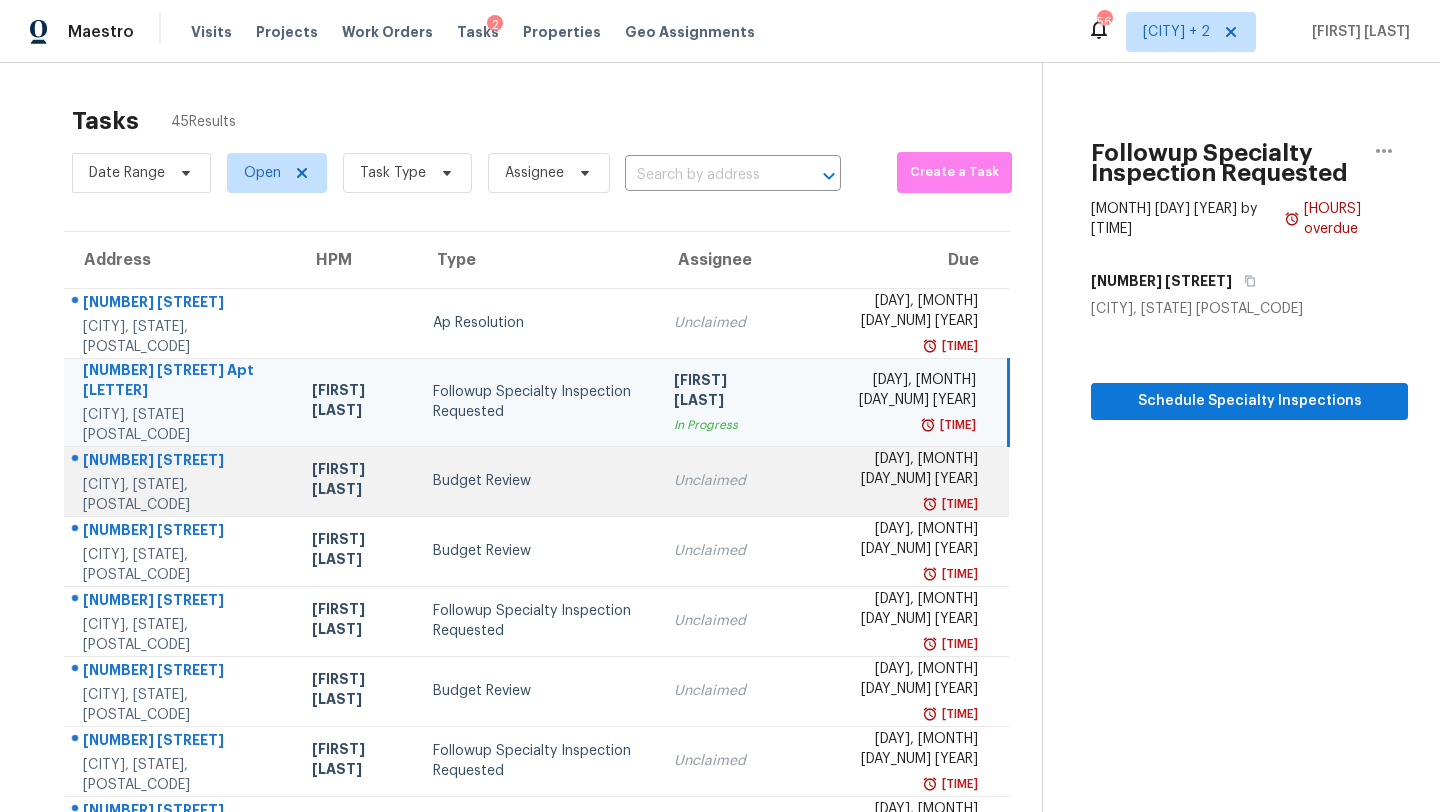 click on "[FIRST] [LAST]" at bounding box center (356, 481) 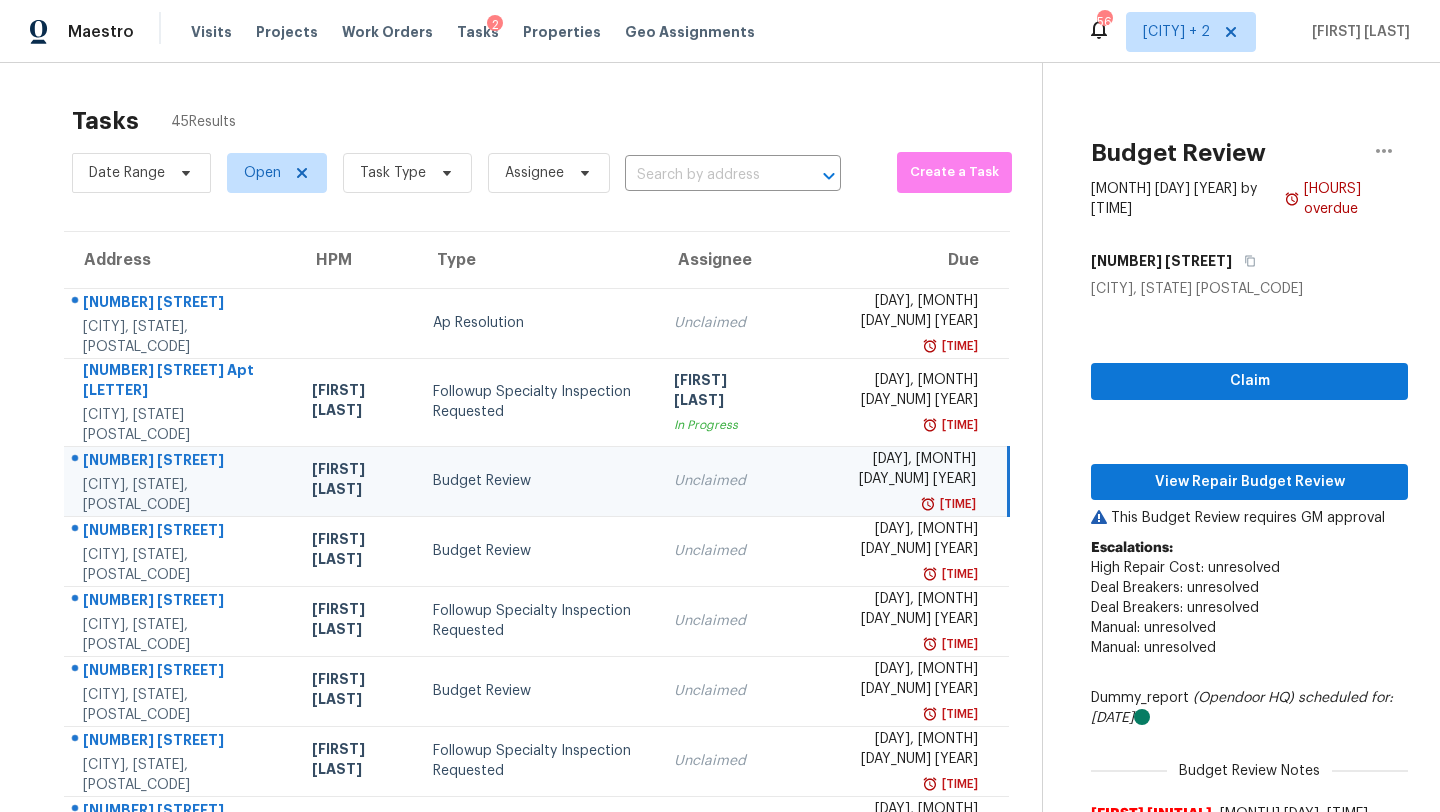 click on "Claim View Repair Budget Review This Budget Review requires GM approval Escalations:  High Repair Cost: unresolved Deal Breakers: unresolved Deal Breakers: unresolved Manual: unresolved Manual: unresolved Dummy_report   (Opendoor HQ)    scheduled for: 8/1/2025  Budget Review Notes Prem S 8/1/25, 6:21" at bounding box center [1249, 756] 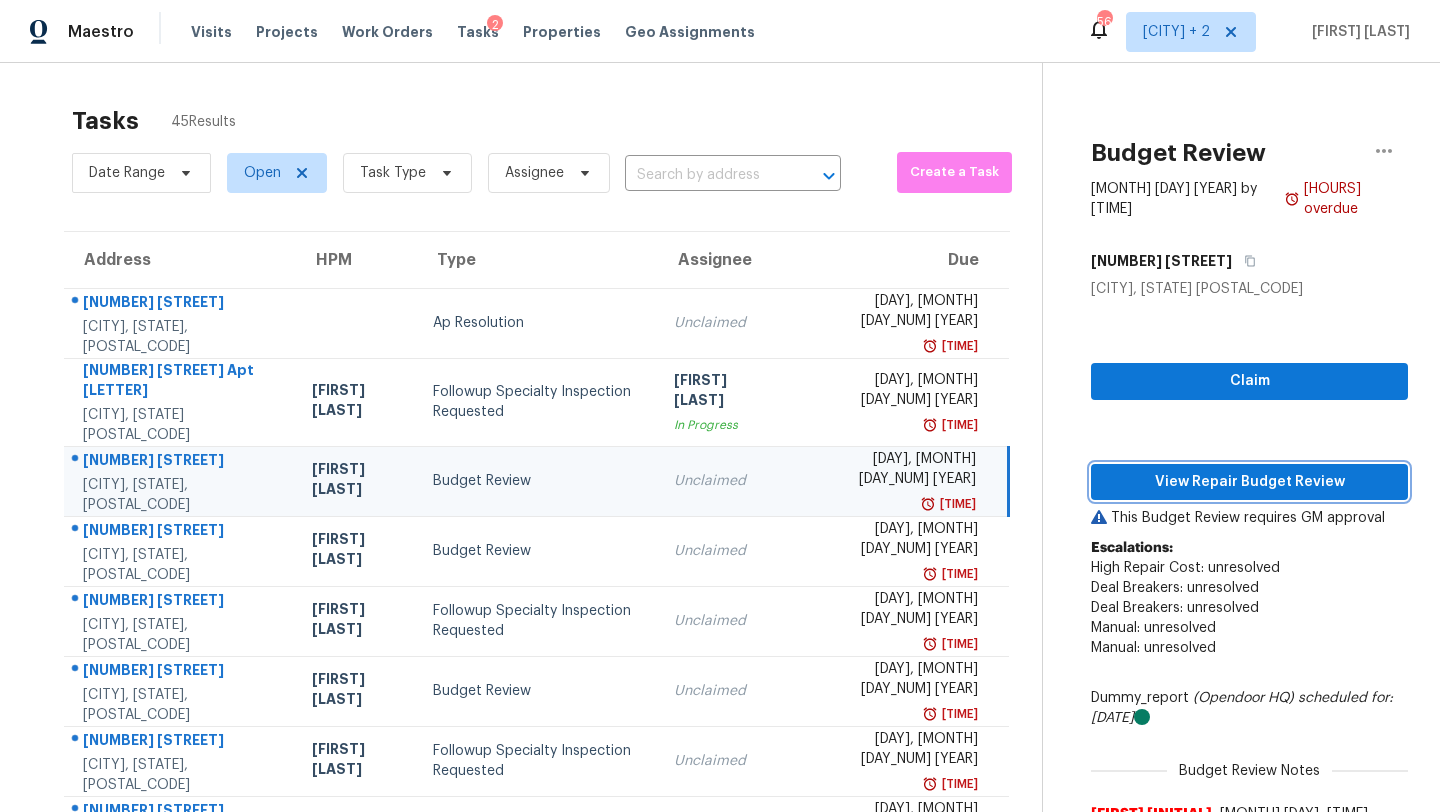 click on "View Repair Budget Review" at bounding box center (1249, 482) 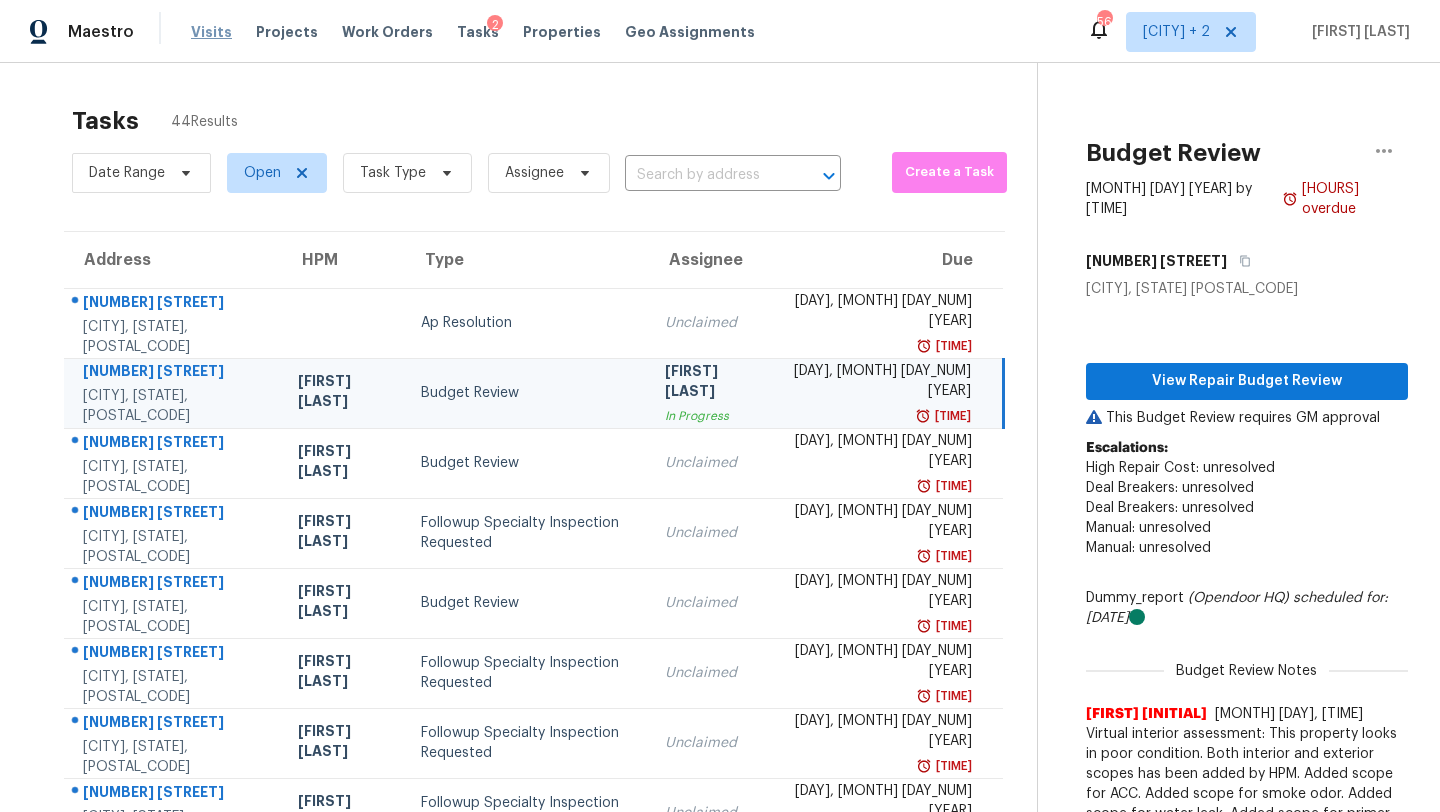 click on "Visits" at bounding box center [211, 32] 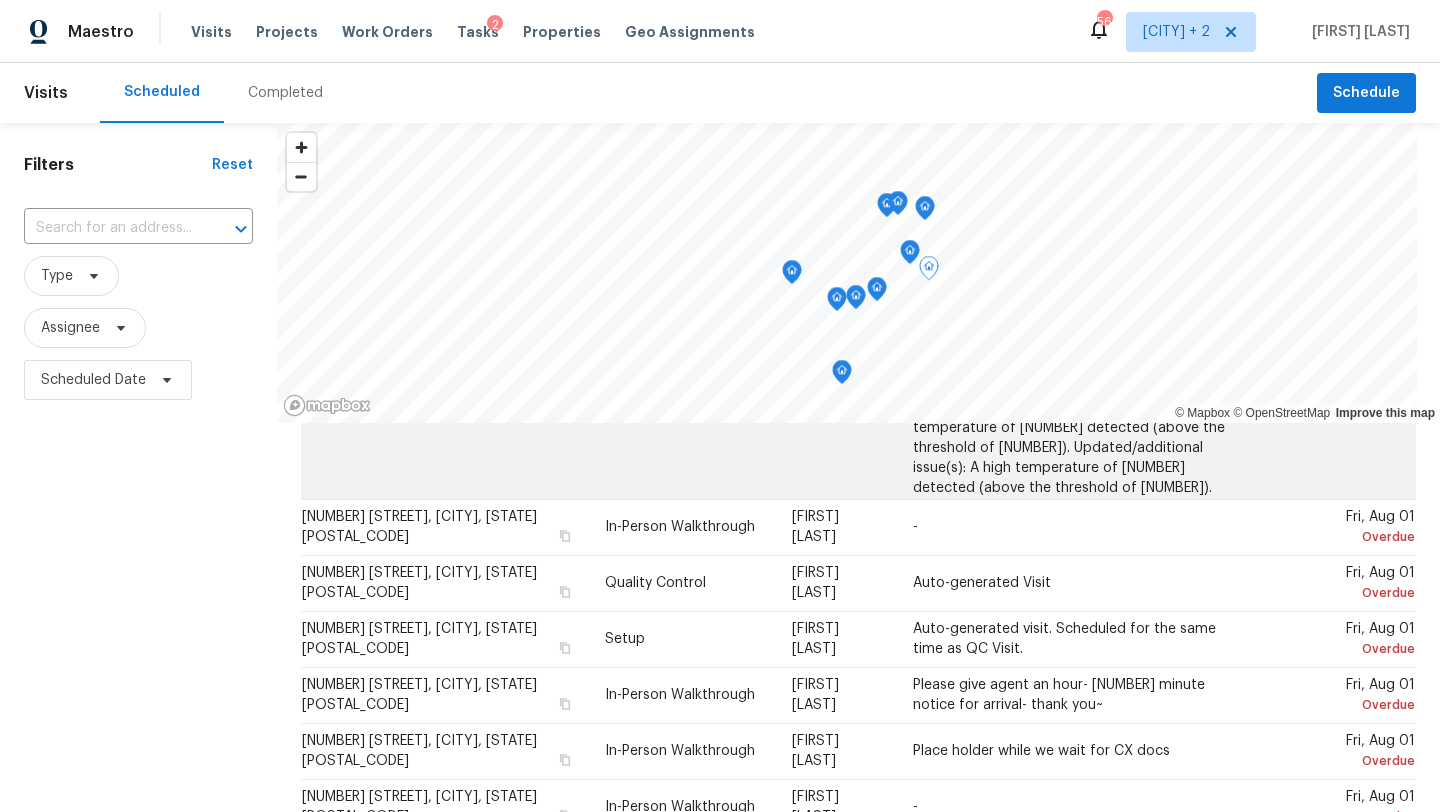 scroll, scrollTop: 763, scrollLeft: 0, axis: vertical 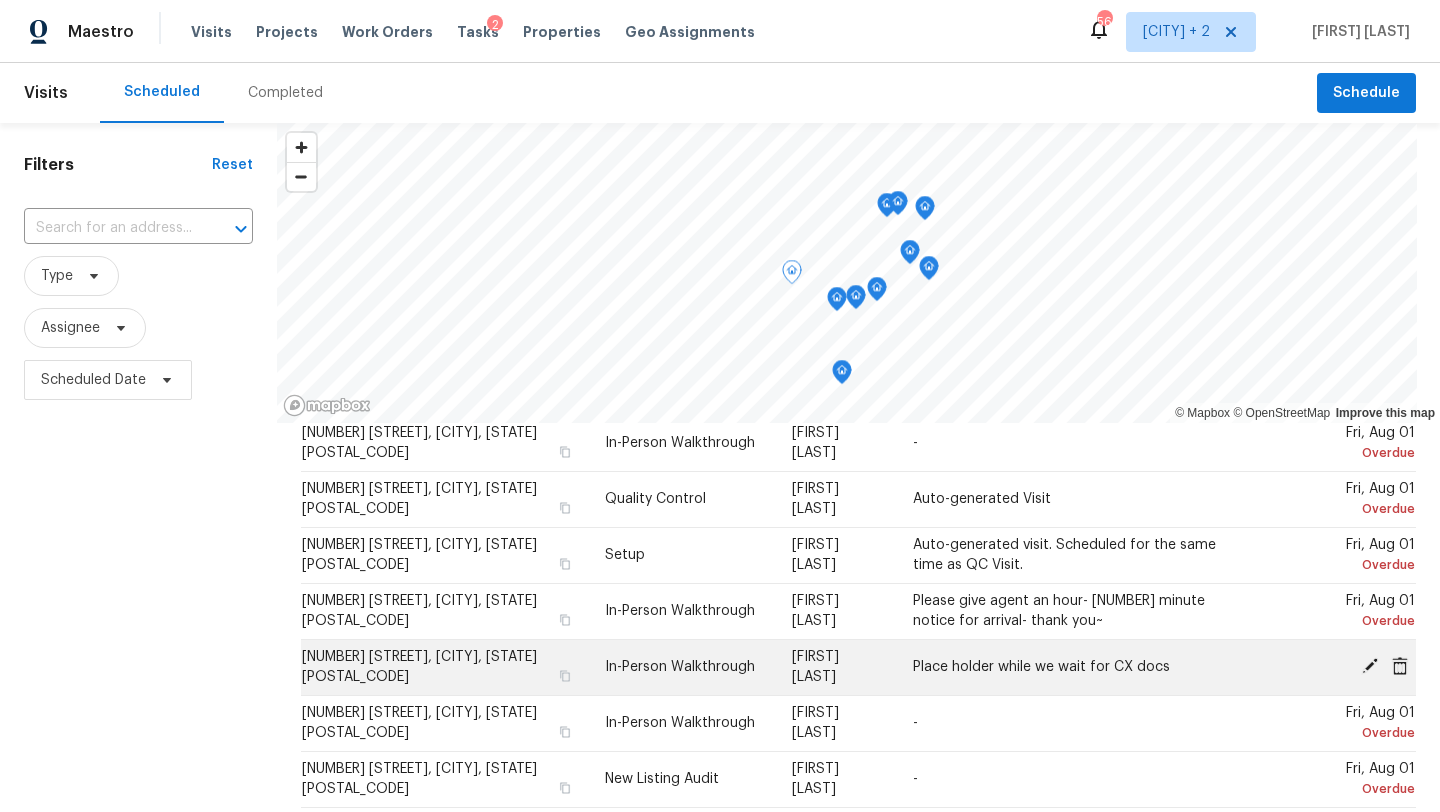 click 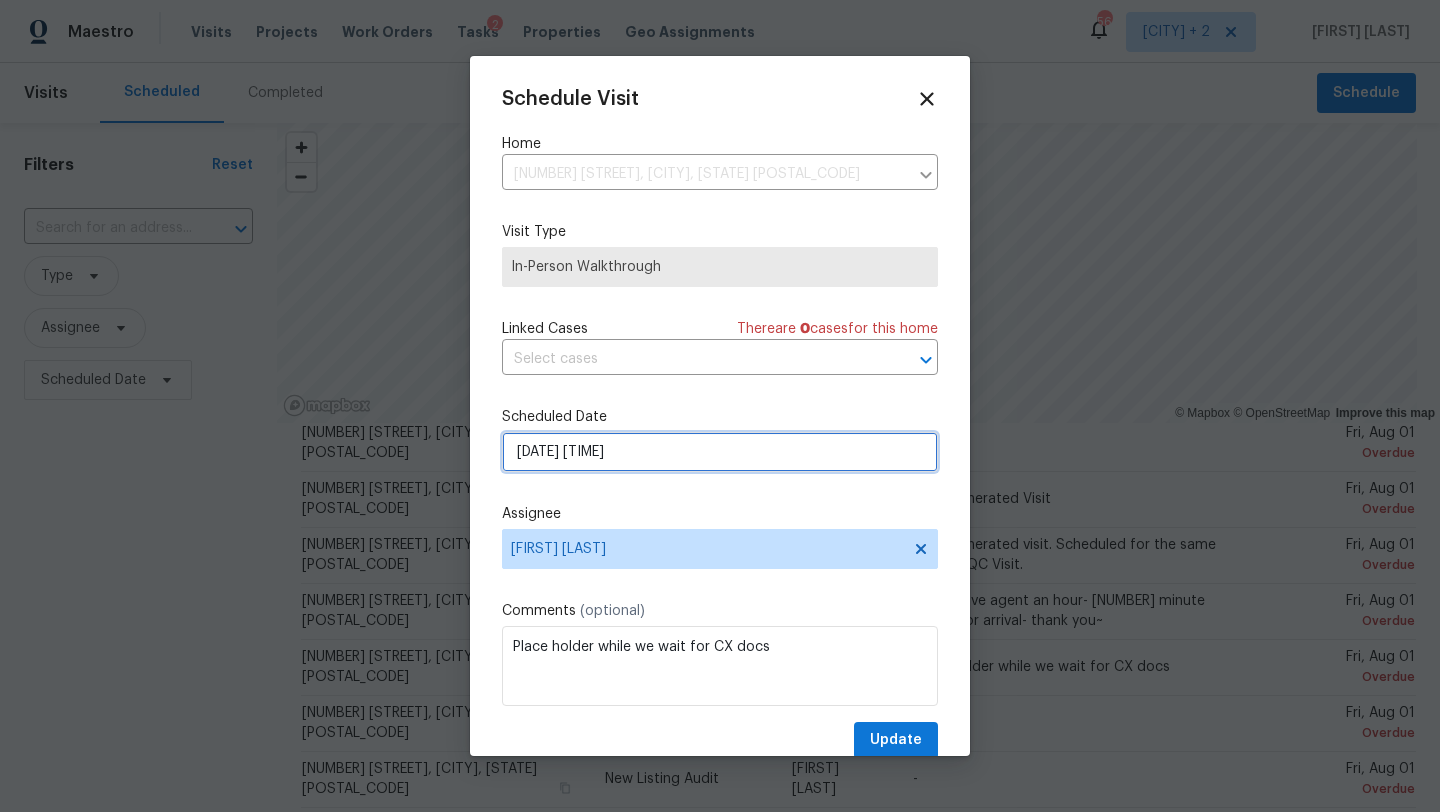 click on "08/01/2025 11:30 am" at bounding box center (720, 452) 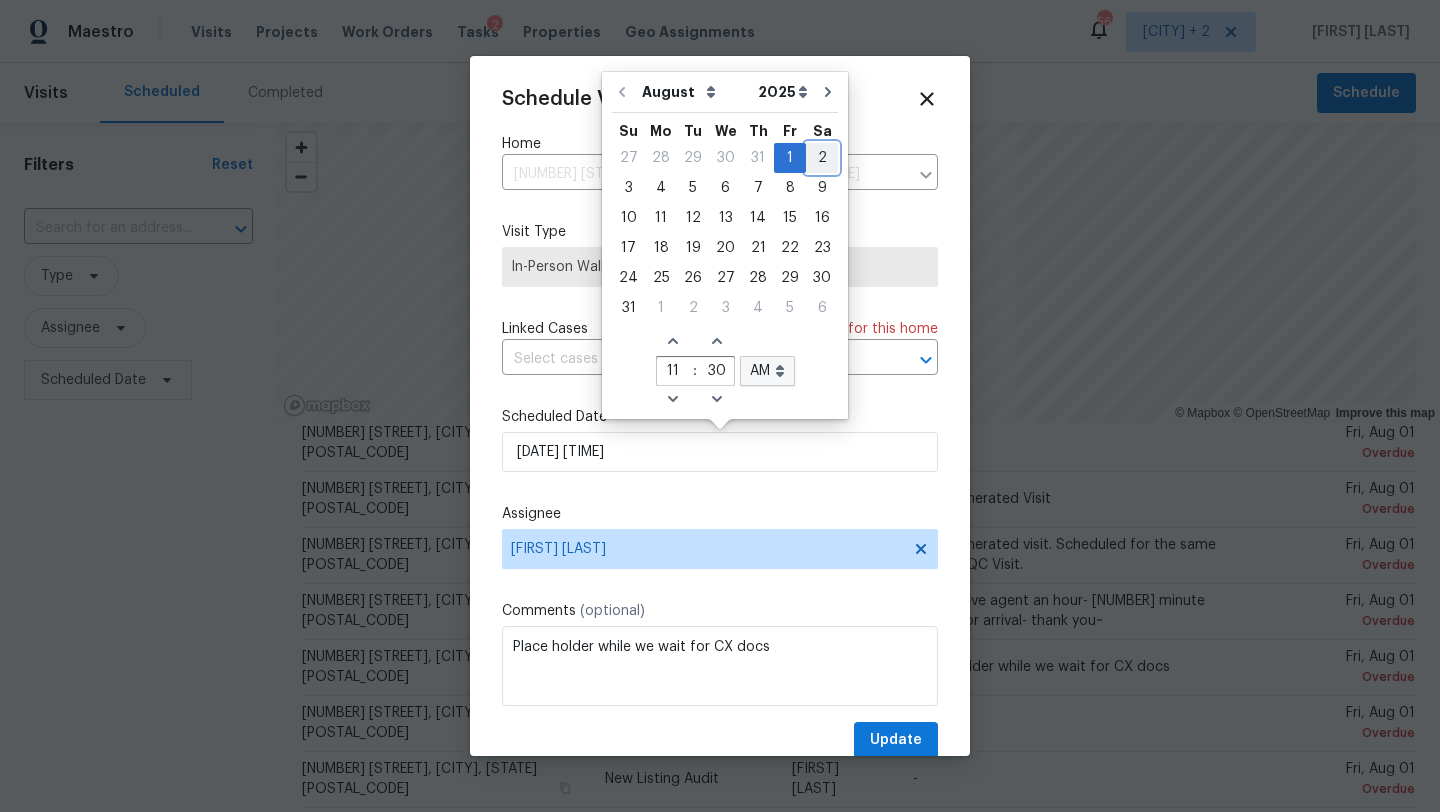 click on "2" at bounding box center [822, 158] 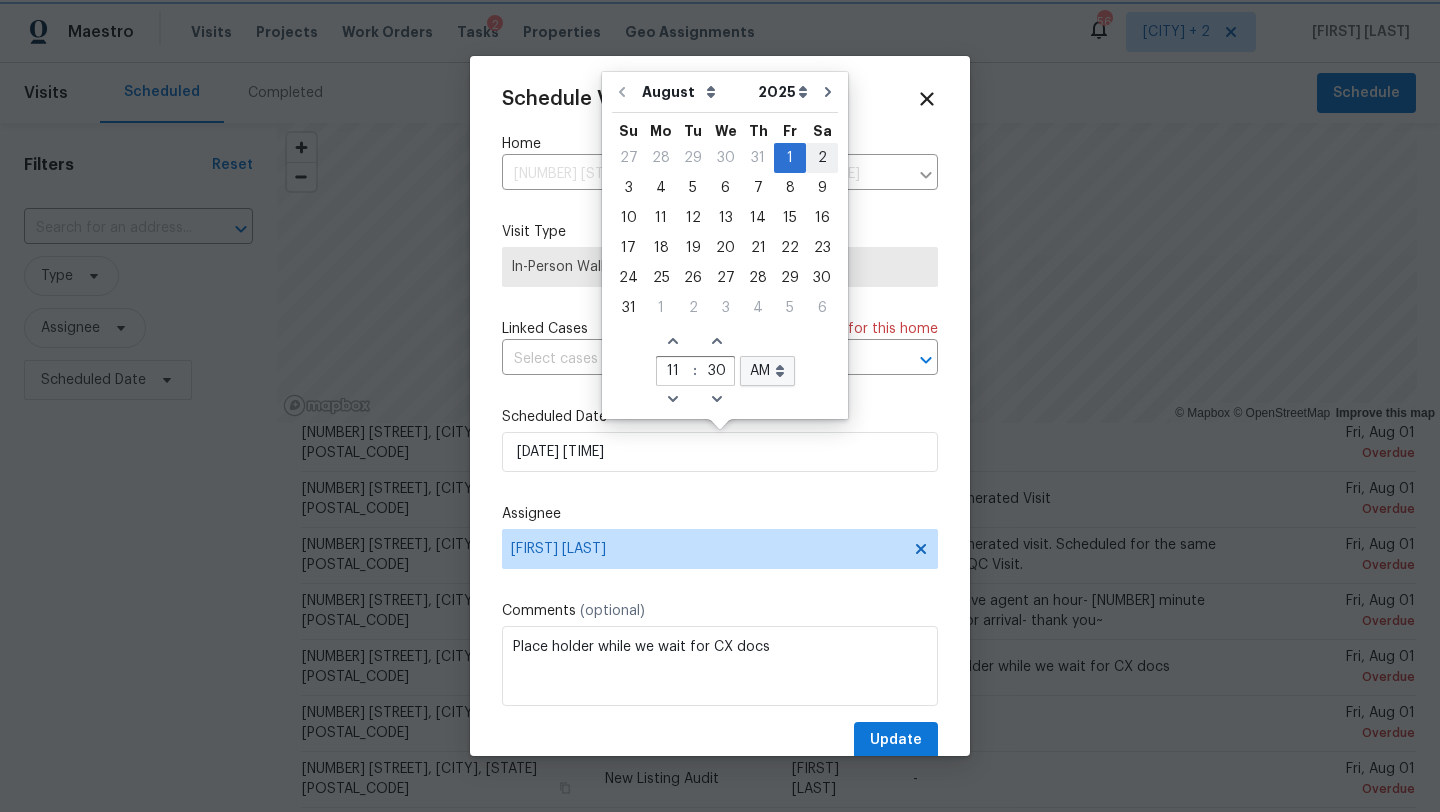 type on "08/02/2025 11:30 am" 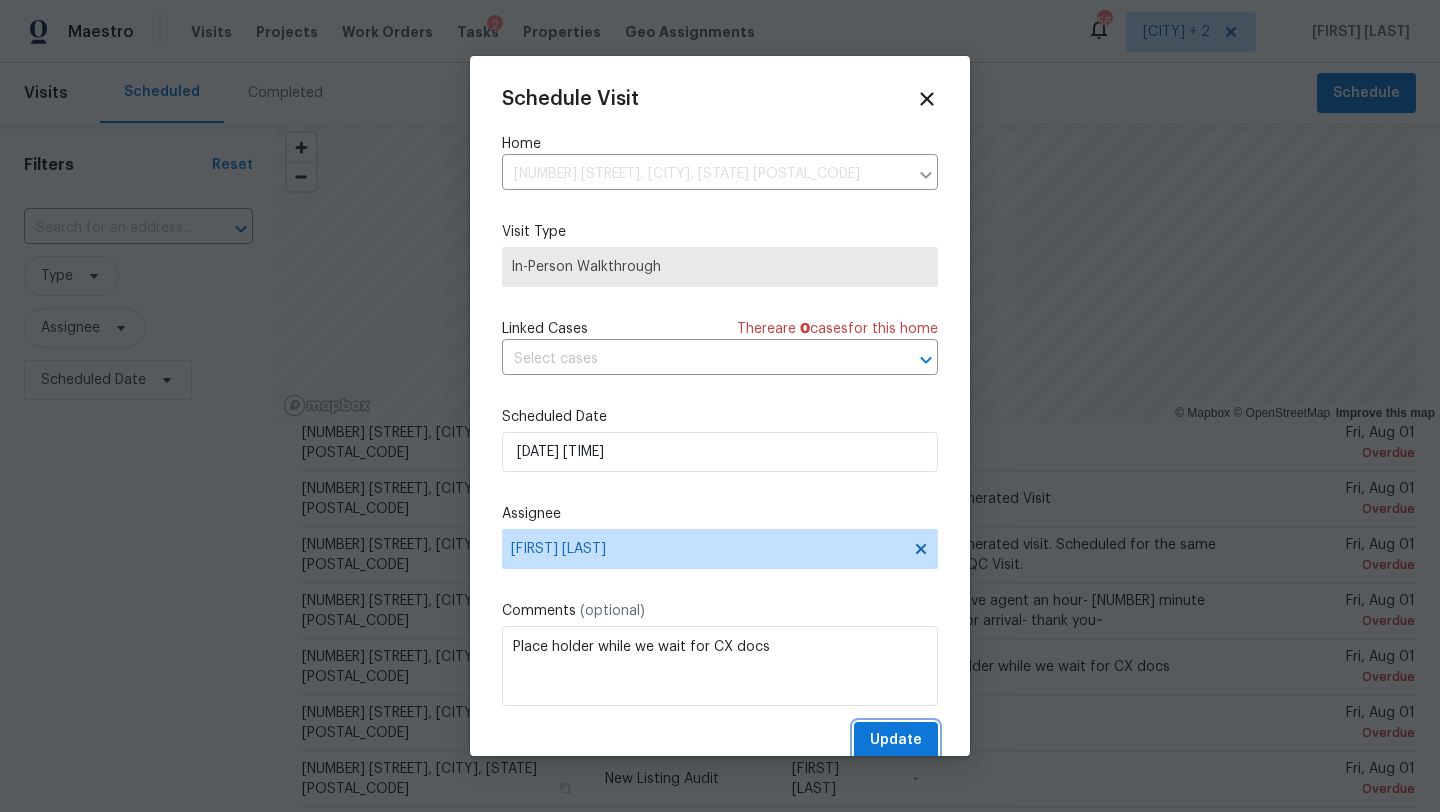 click on "Update" at bounding box center (896, 740) 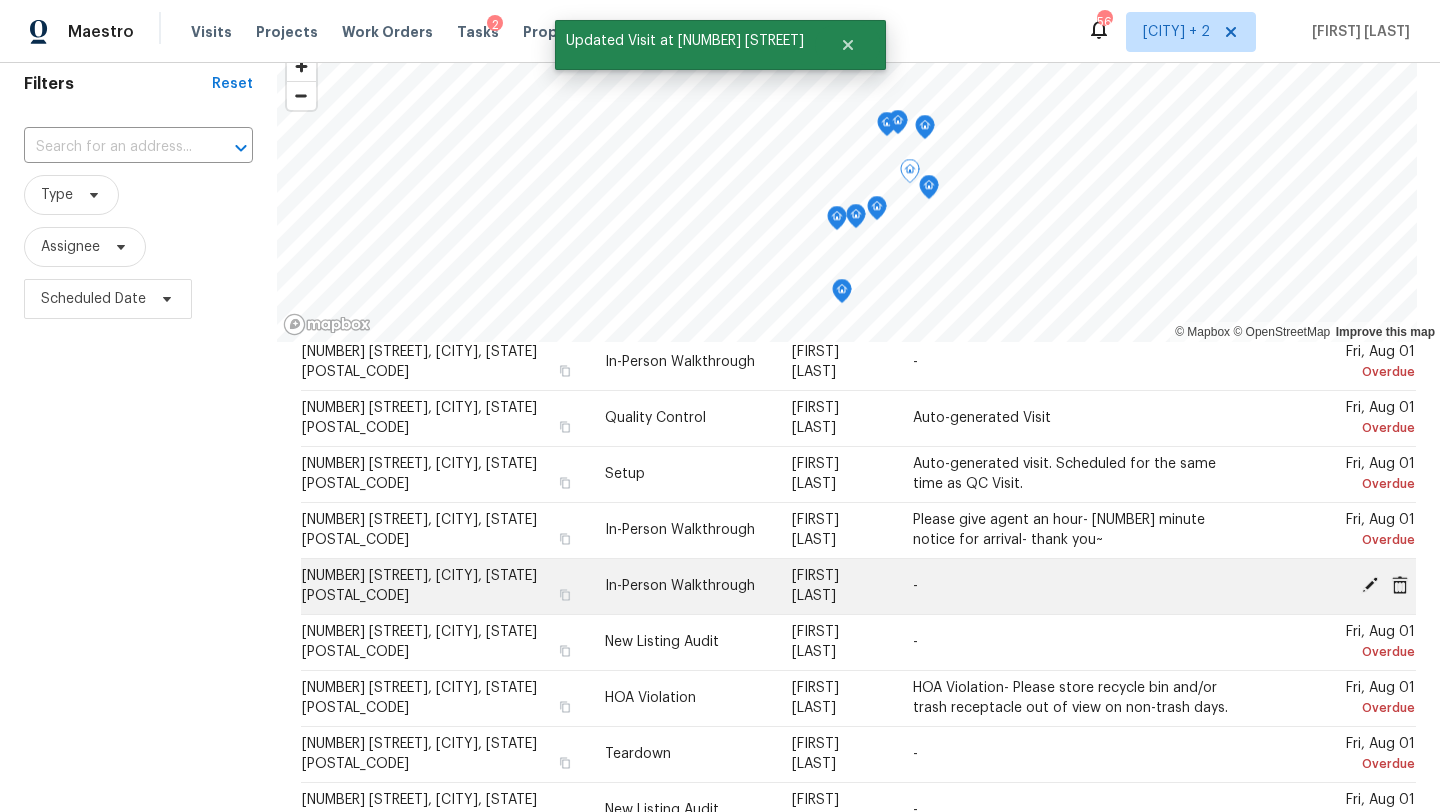 scroll, scrollTop: 90, scrollLeft: 0, axis: vertical 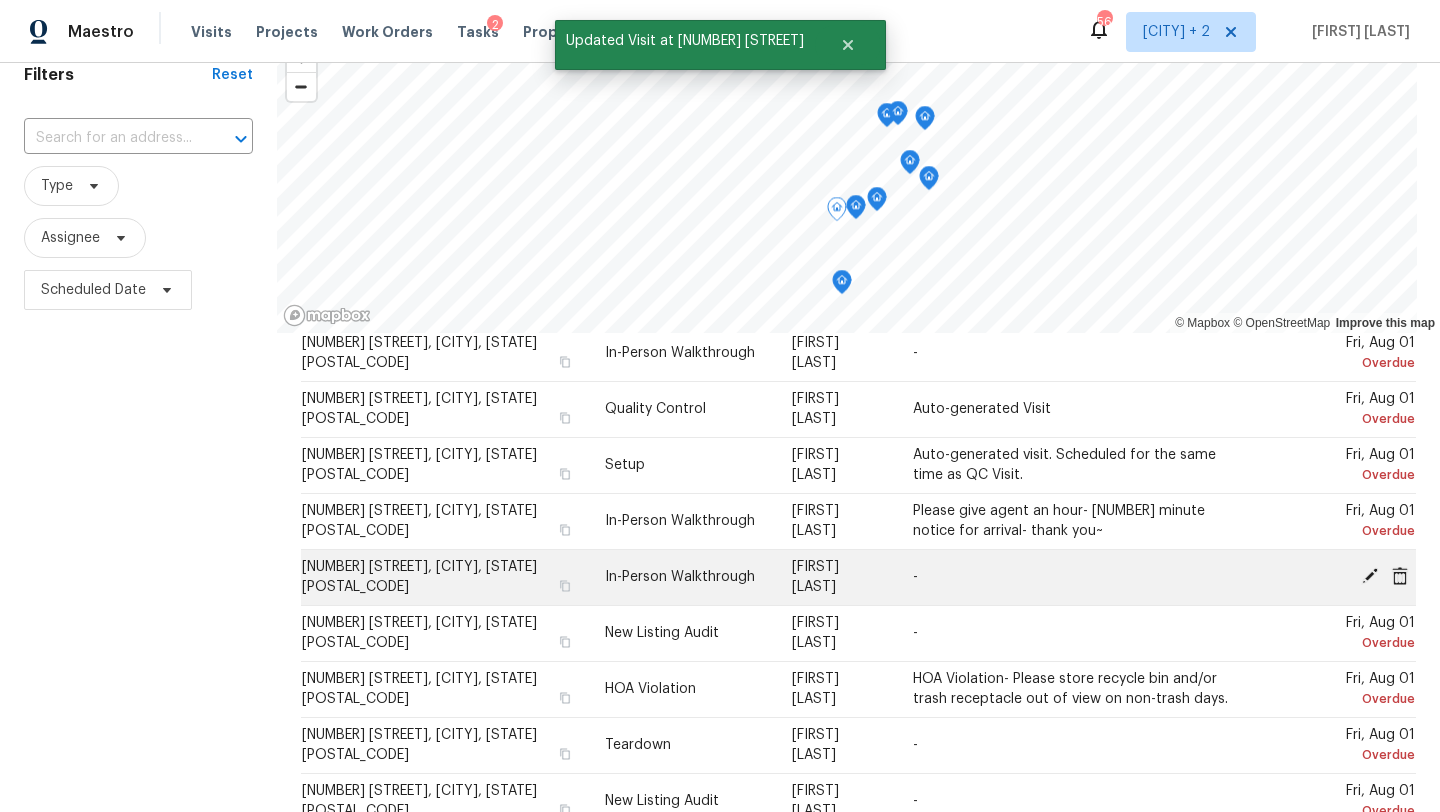 click 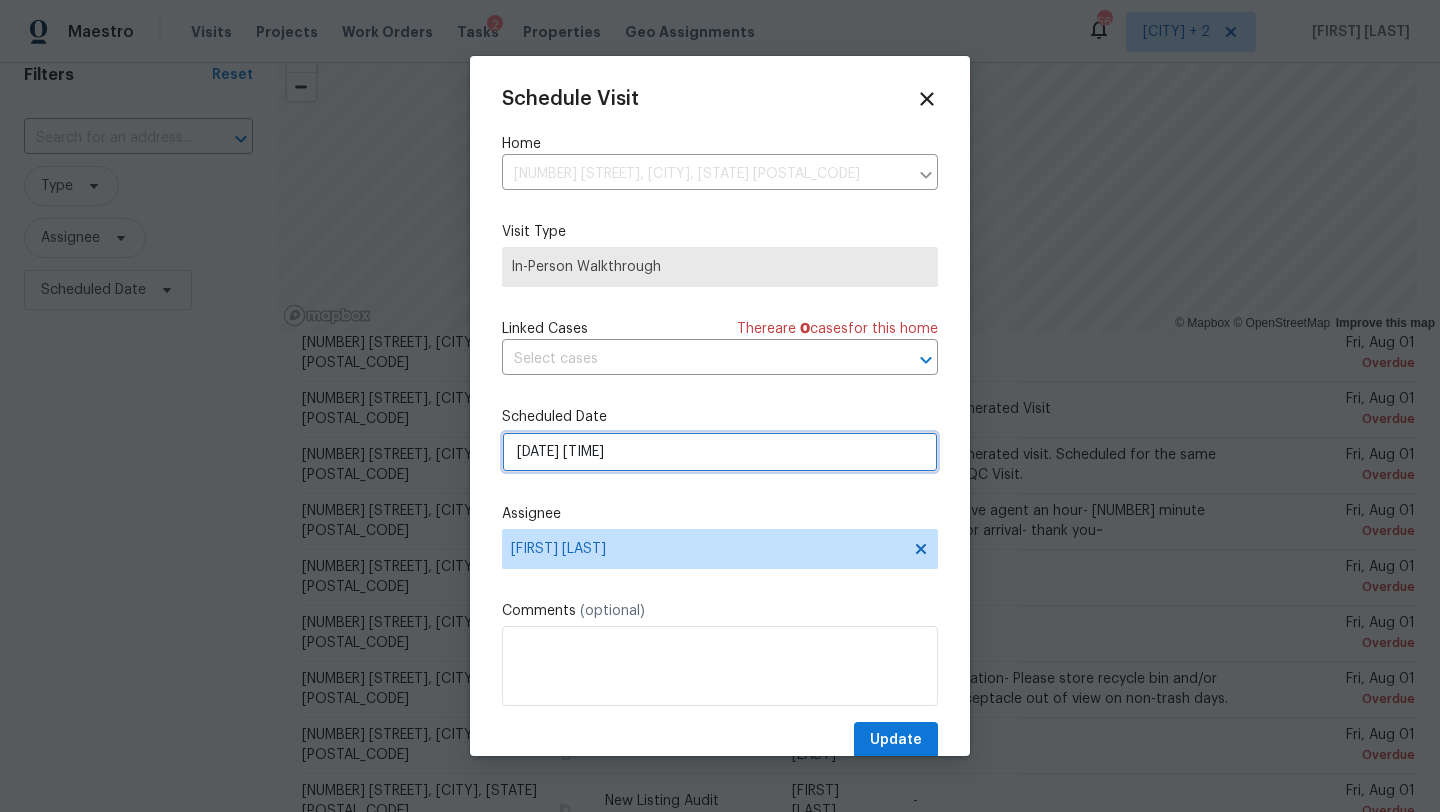 select on "pm" 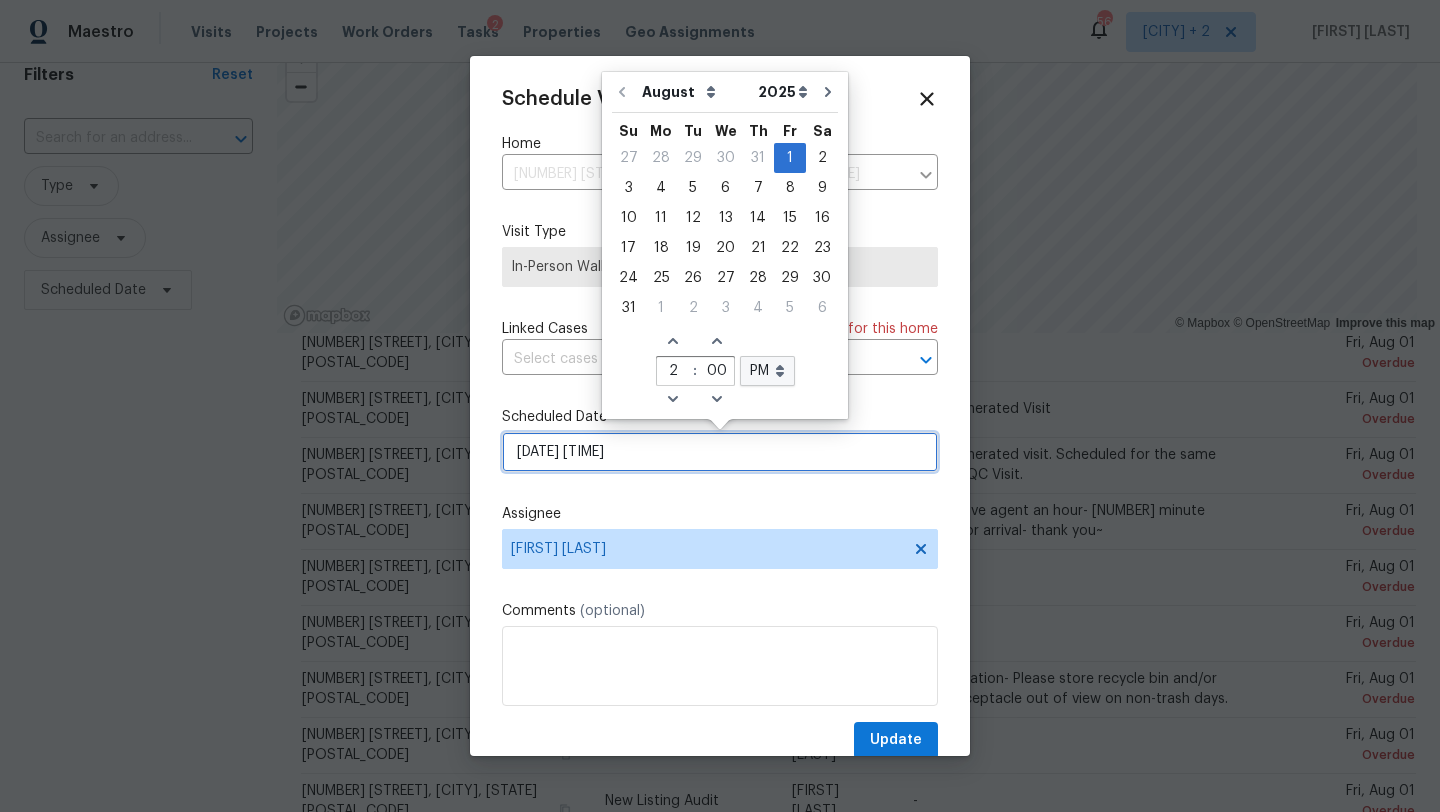 click on "08/01/2025 2:00 pm" at bounding box center [720, 452] 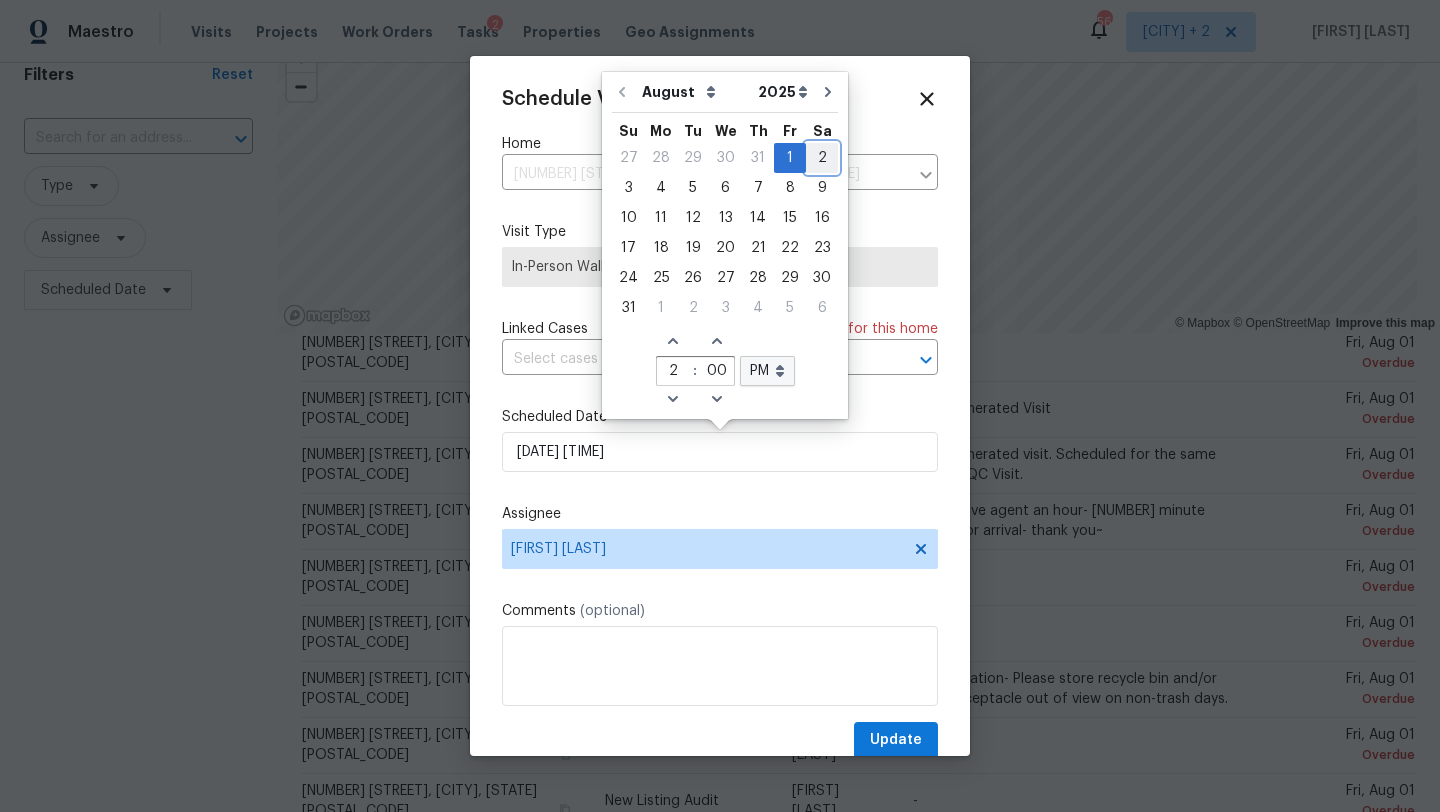 click on "2" at bounding box center (822, 158) 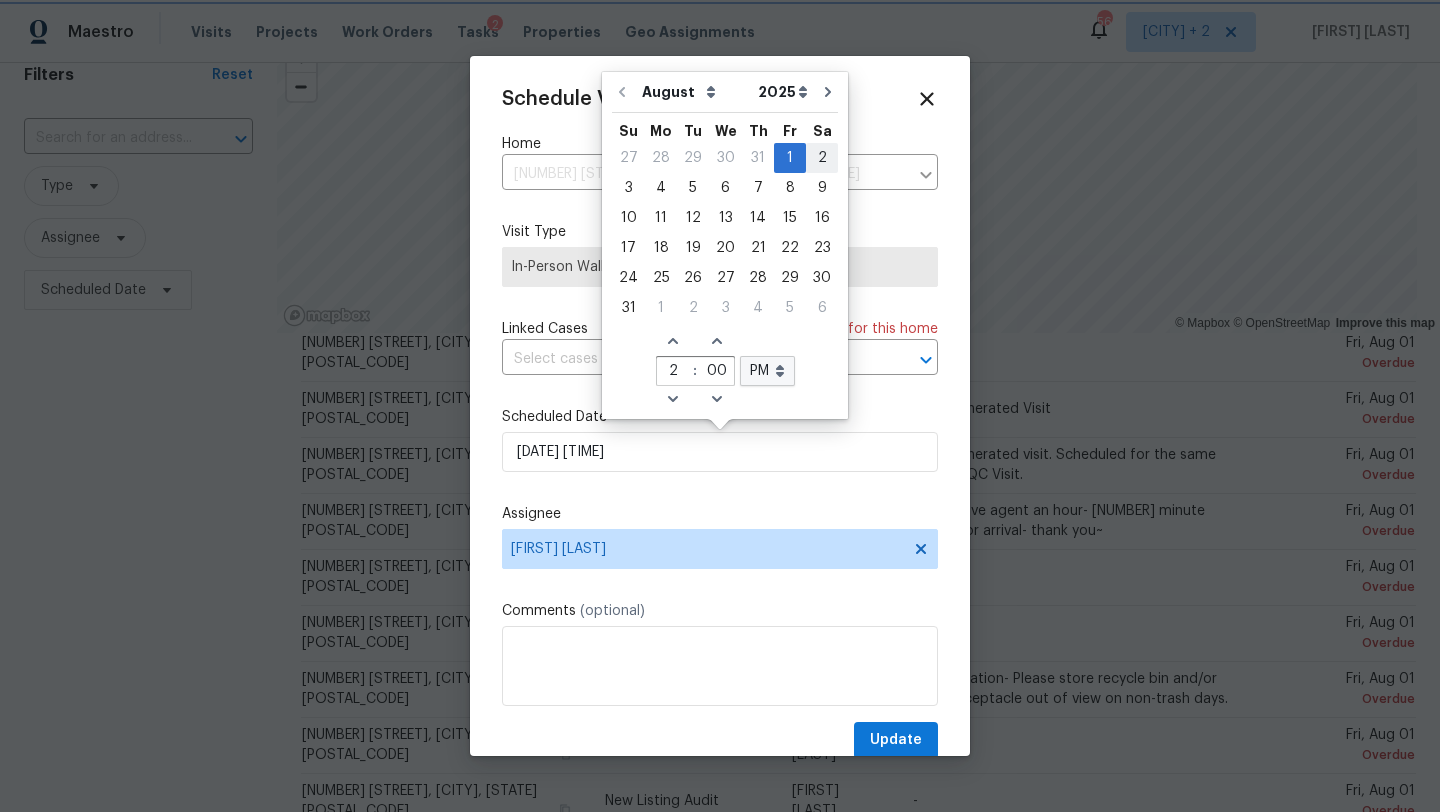 type on "08/02/2025 2:00 pm" 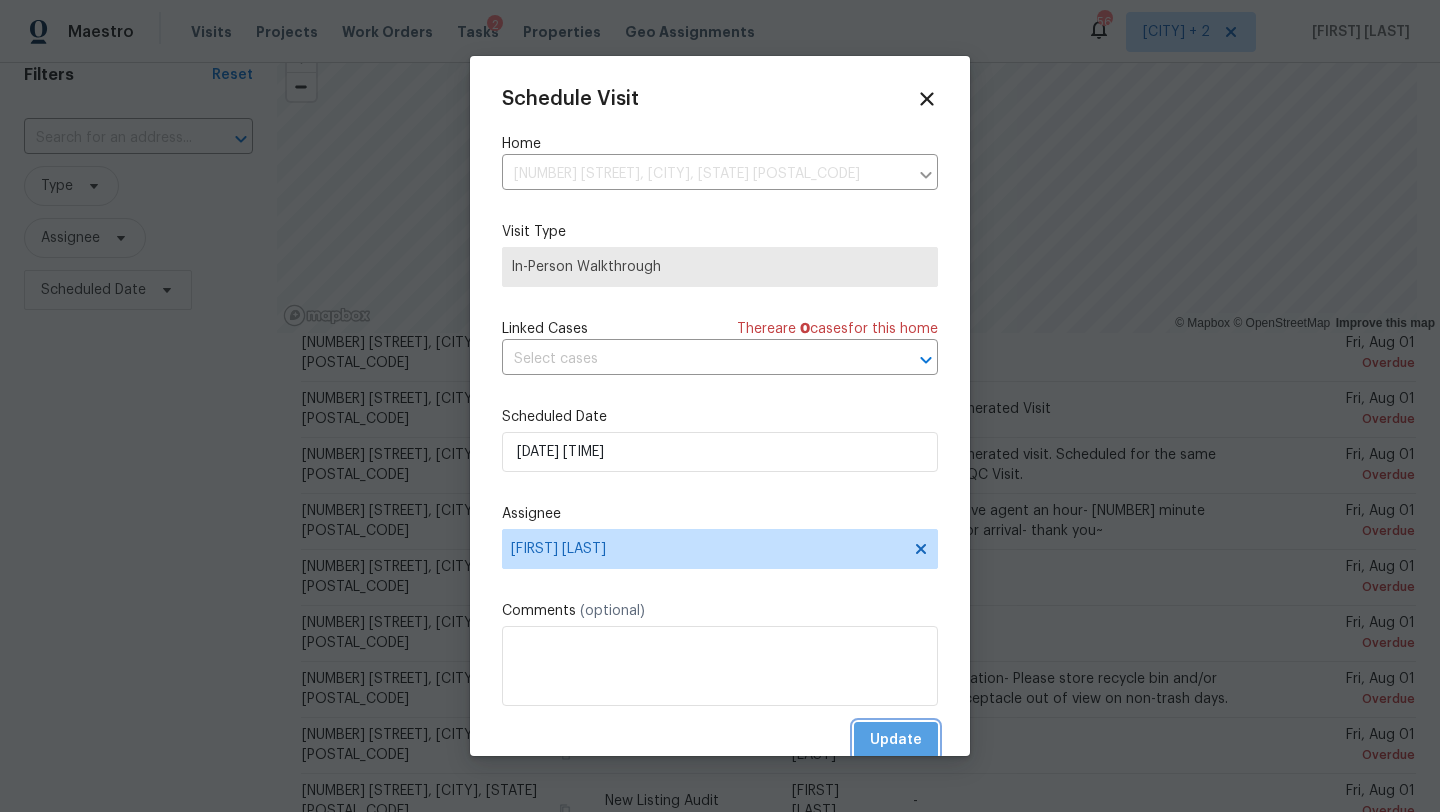 click on "Update" at bounding box center (896, 740) 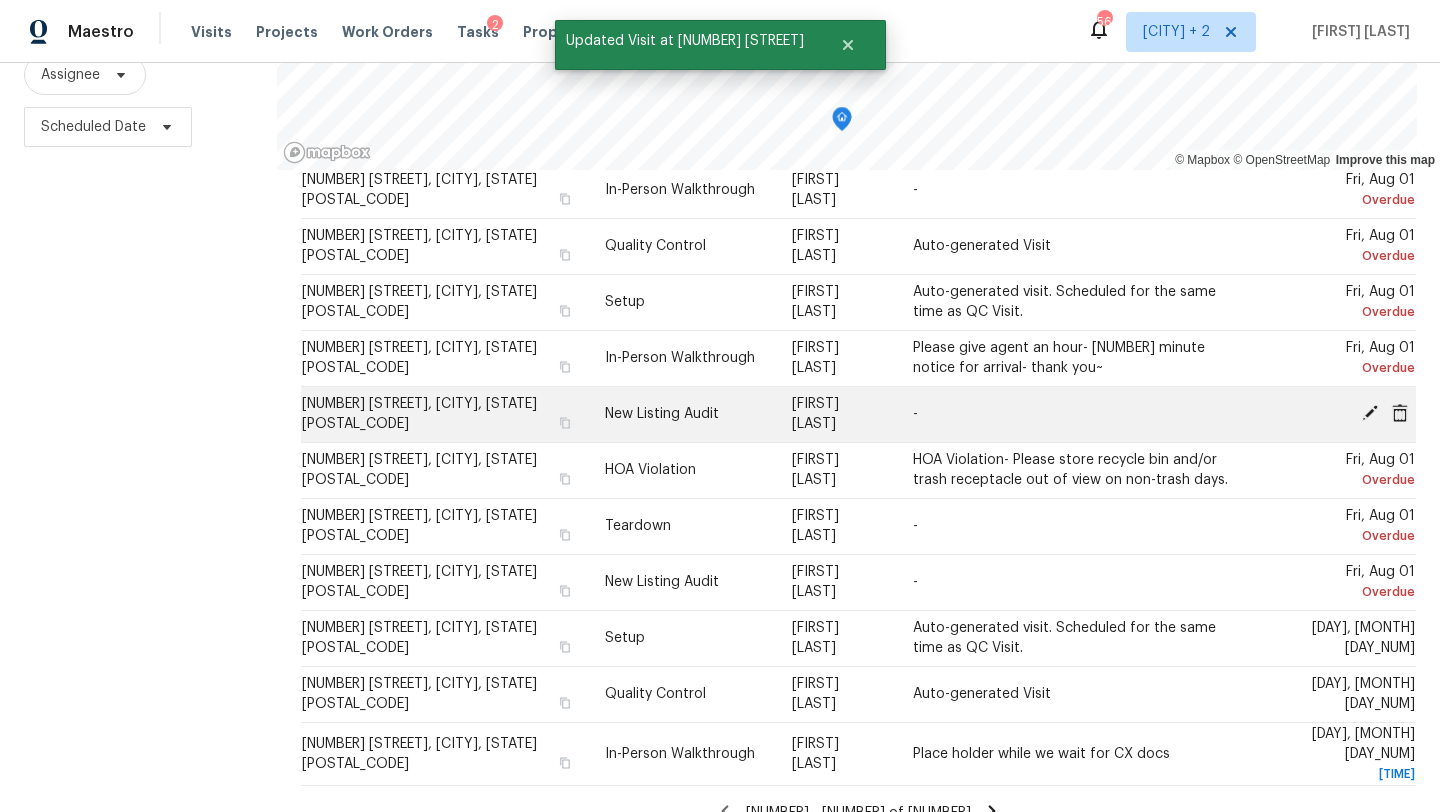 scroll, scrollTop: 260, scrollLeft: 0, axis: vertical 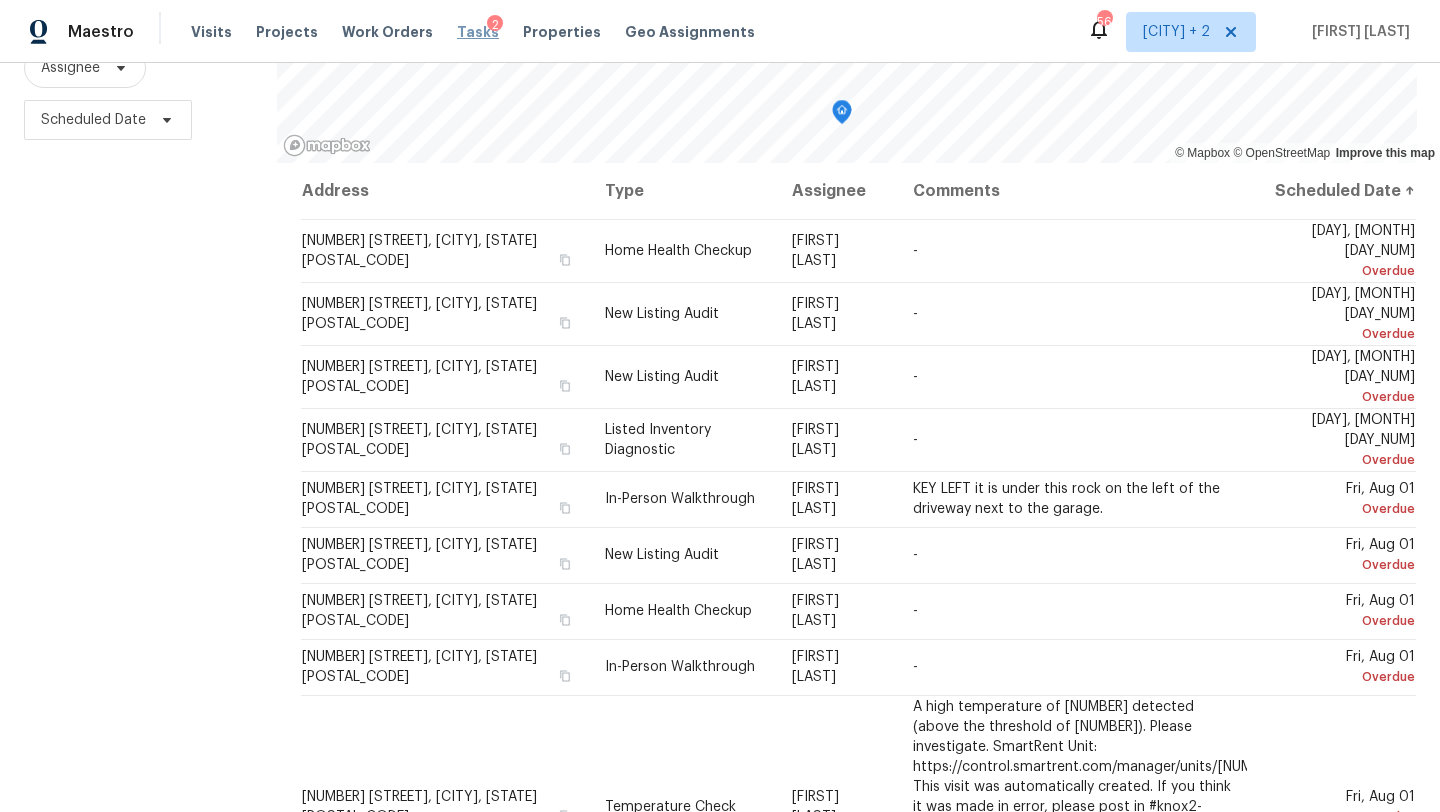 click on "Tasks" at bounding box center [478, 32] 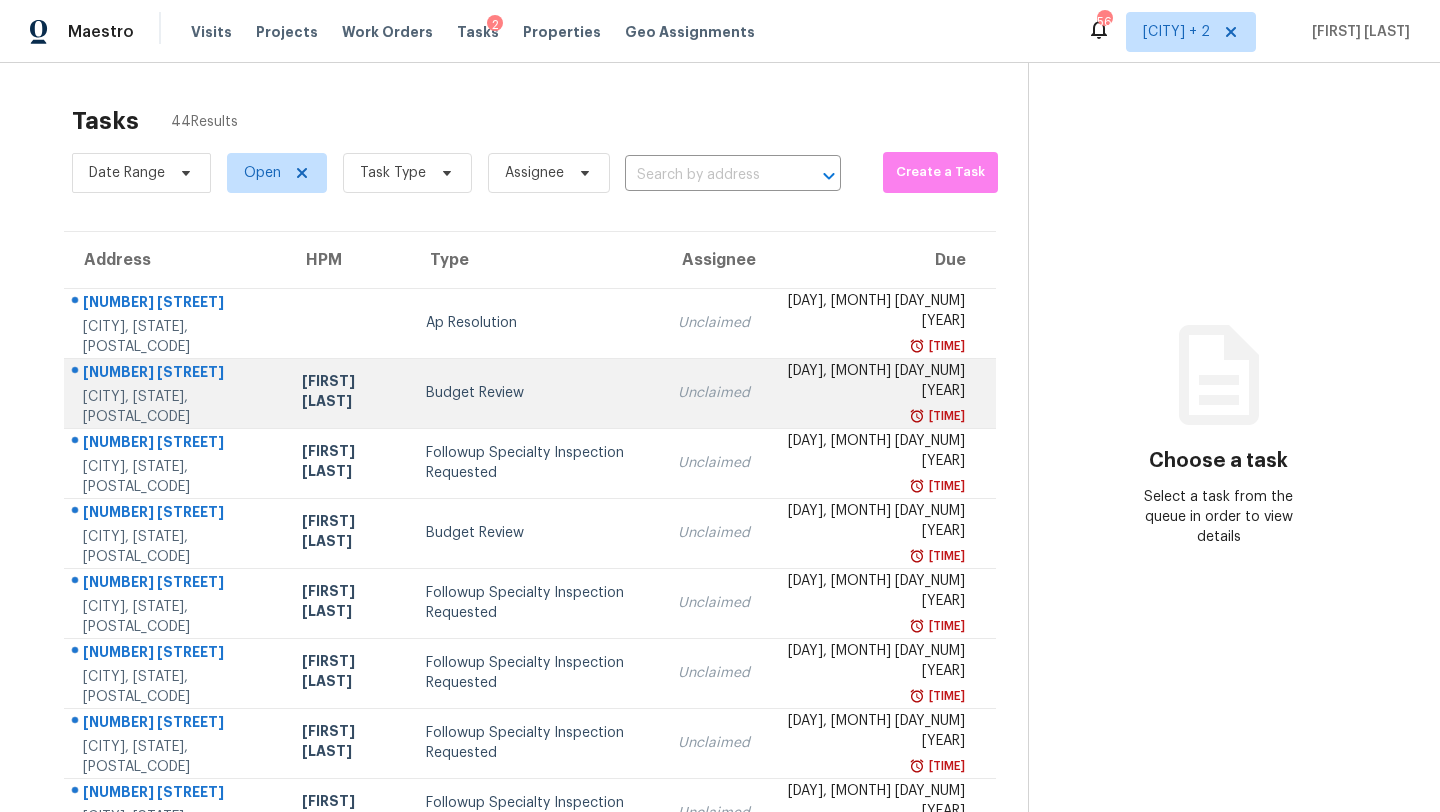 click on "Budget Review" at bounding box center (536, 393) 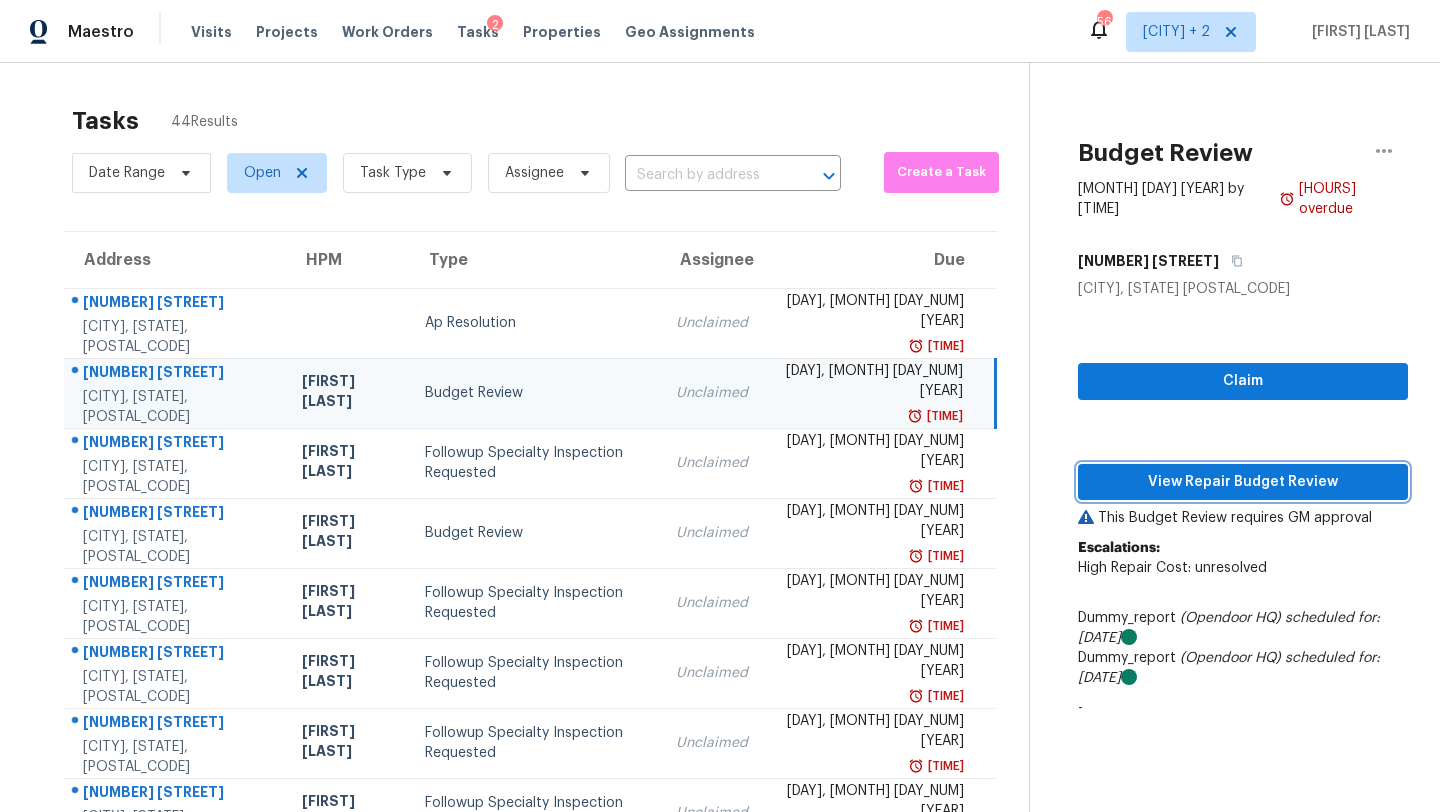 click on "View Repair Budget Review" at bounding box center (1243, 482) 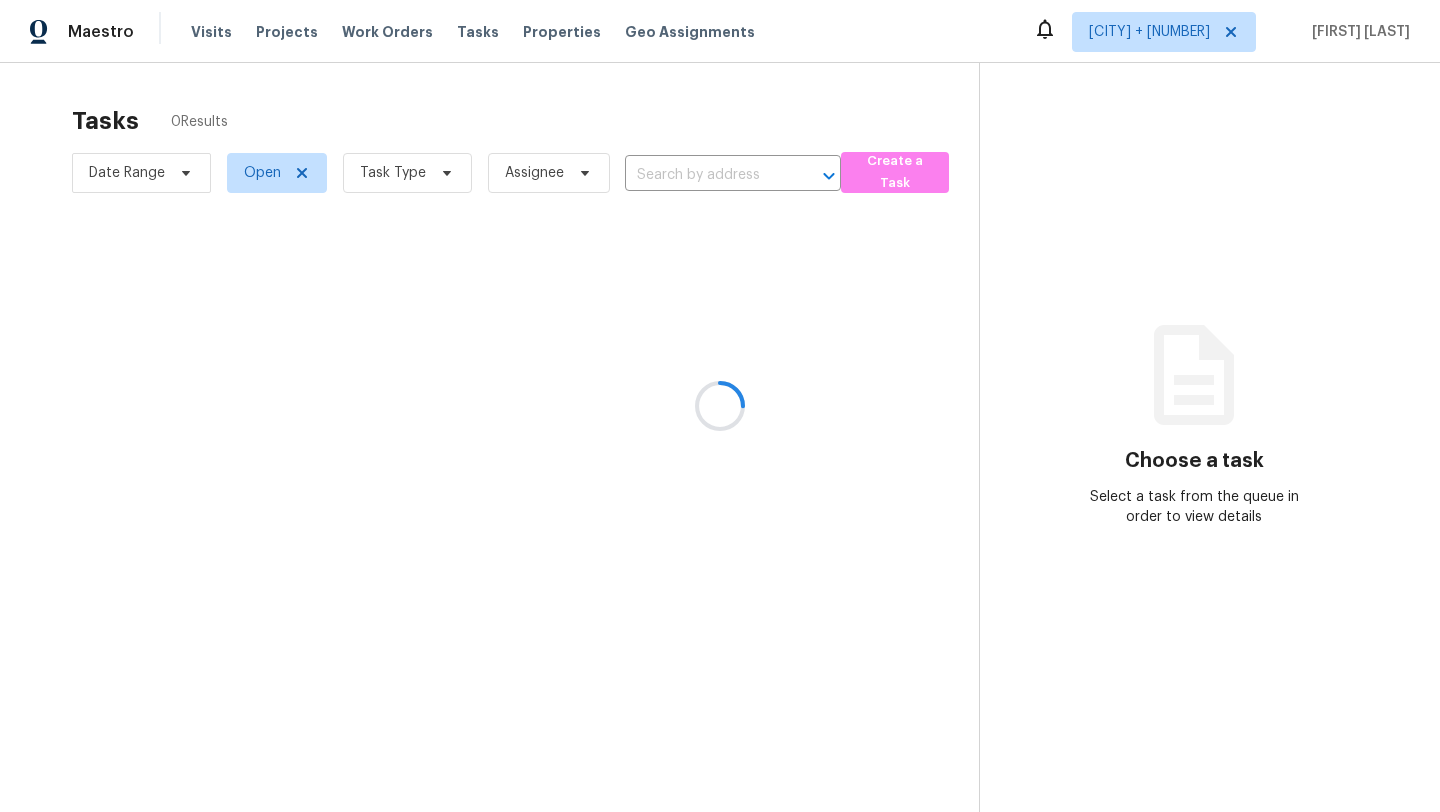 scroll, scrollTop: 0, scrollLeft: 0, axis: both 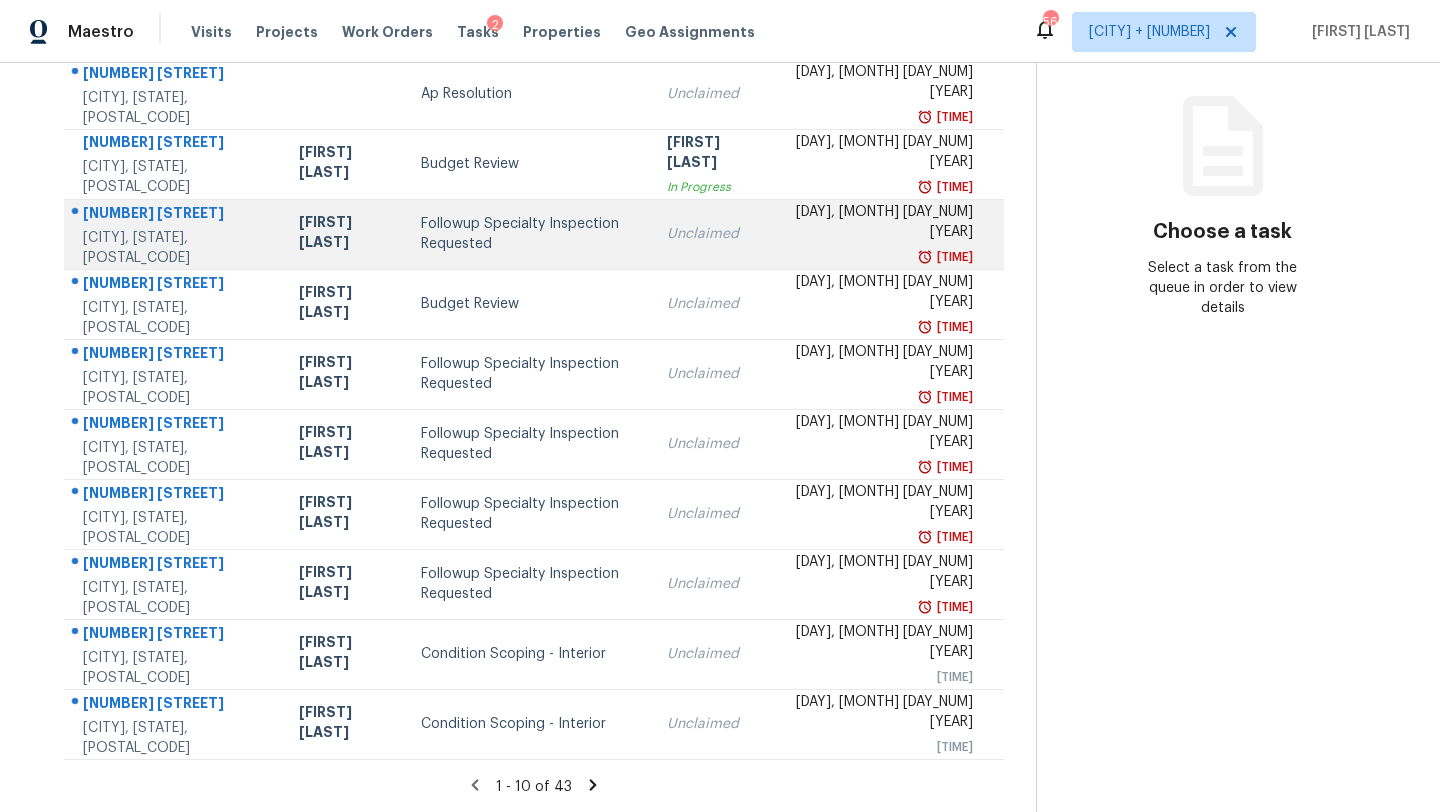 click on "Followup Specialty Inspection Requested" at bounding box center (527, 234) 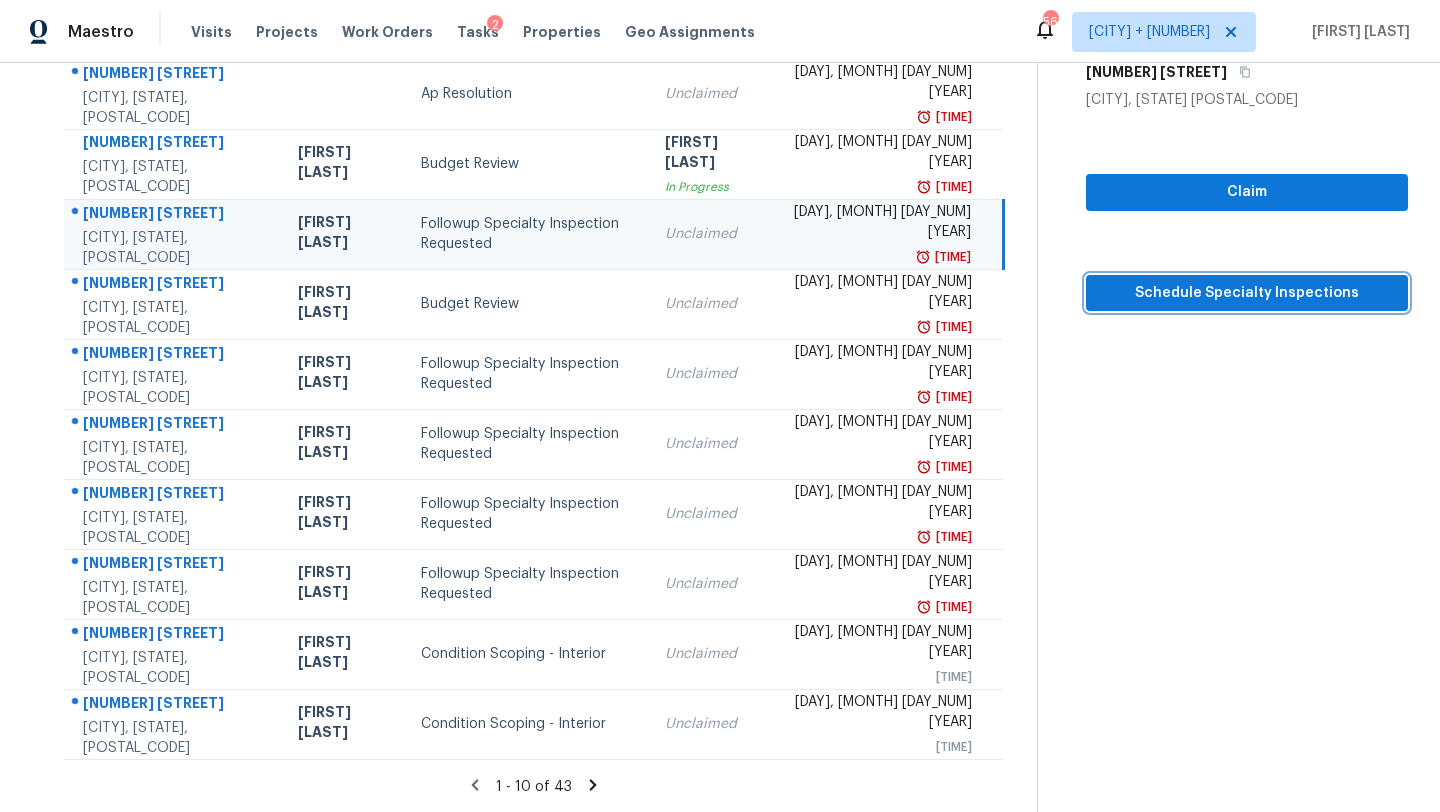 click on "Schedule Specialty Inspections" at bounding box center (1247, 293) 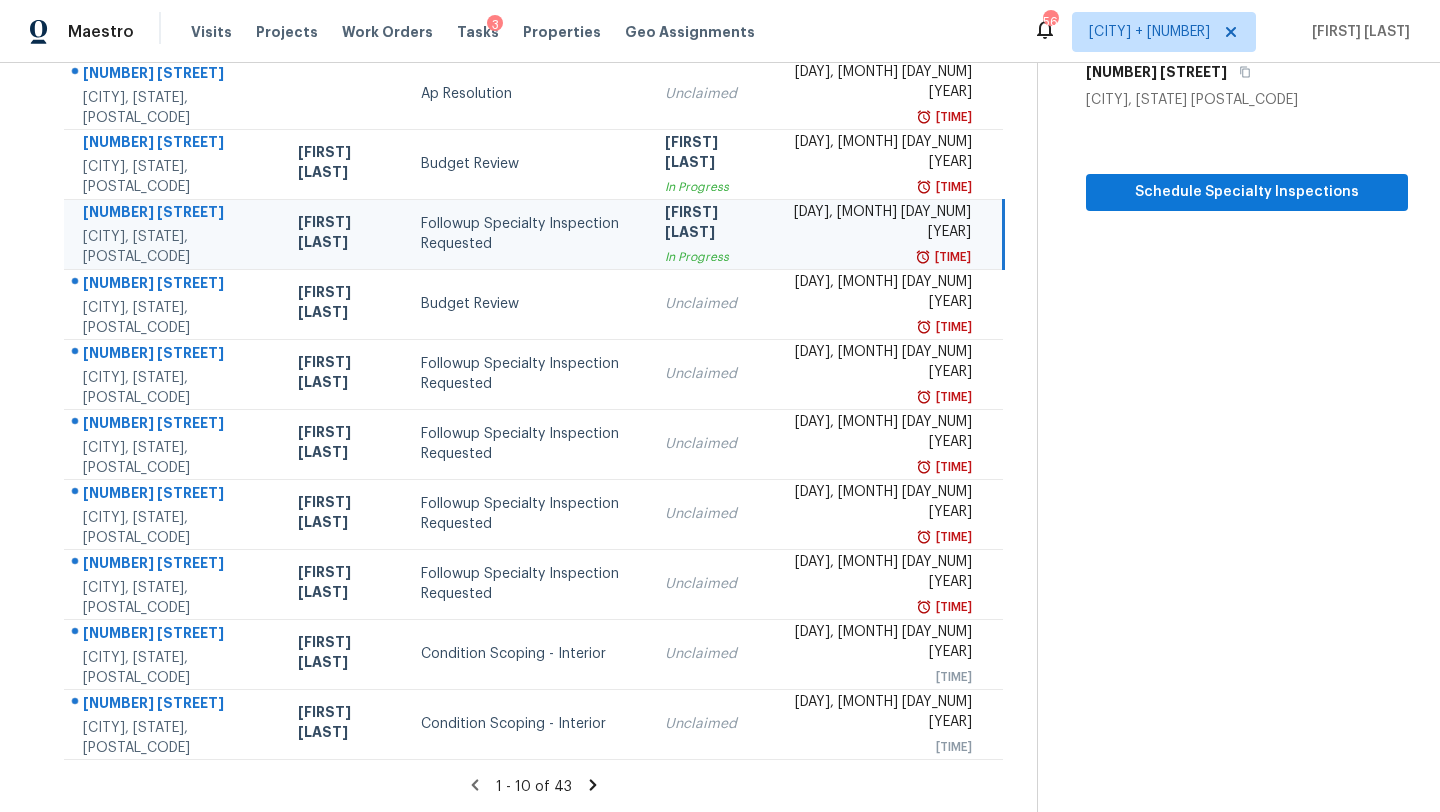click 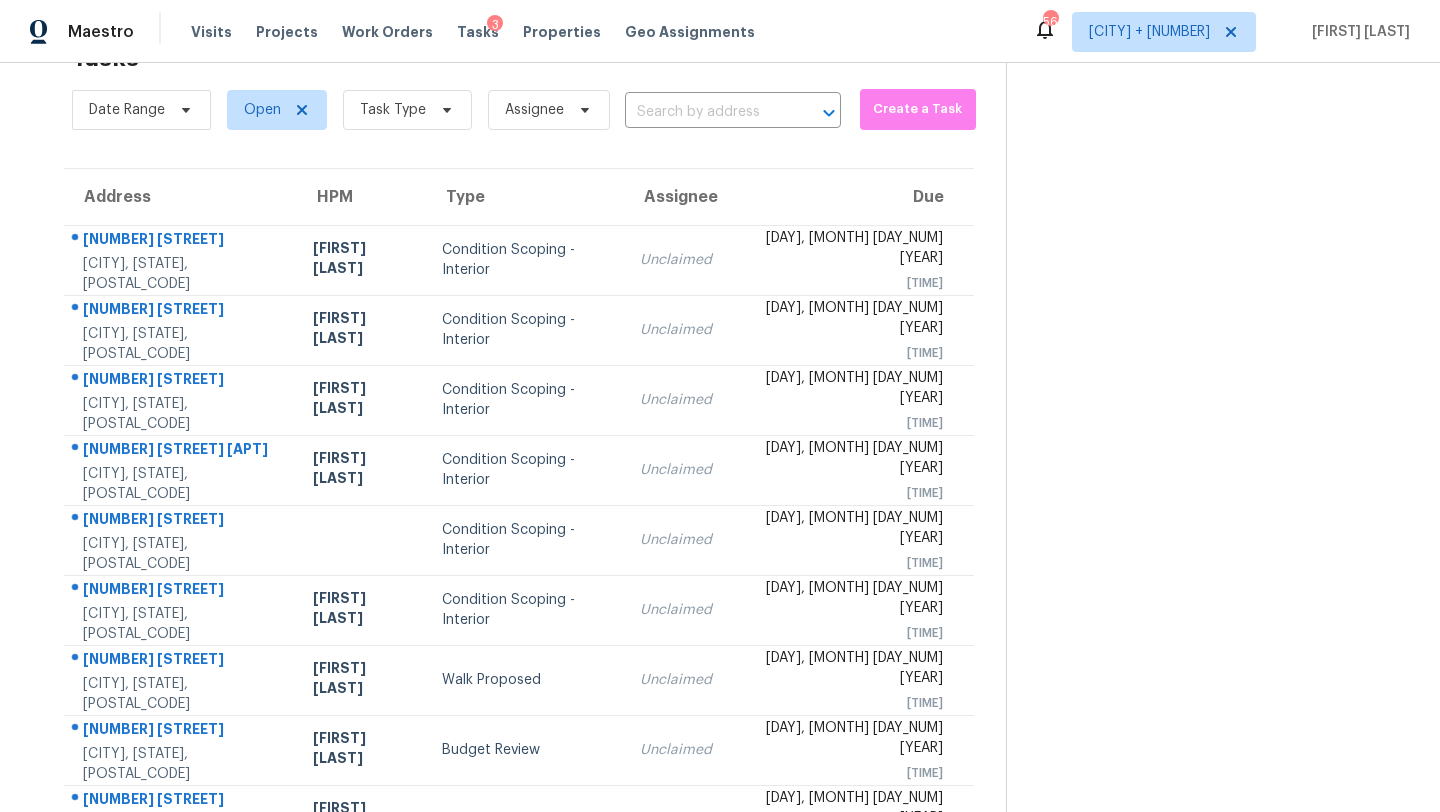 scroll, scrollTop: 229, scrollLeft: 0, axis: vertical 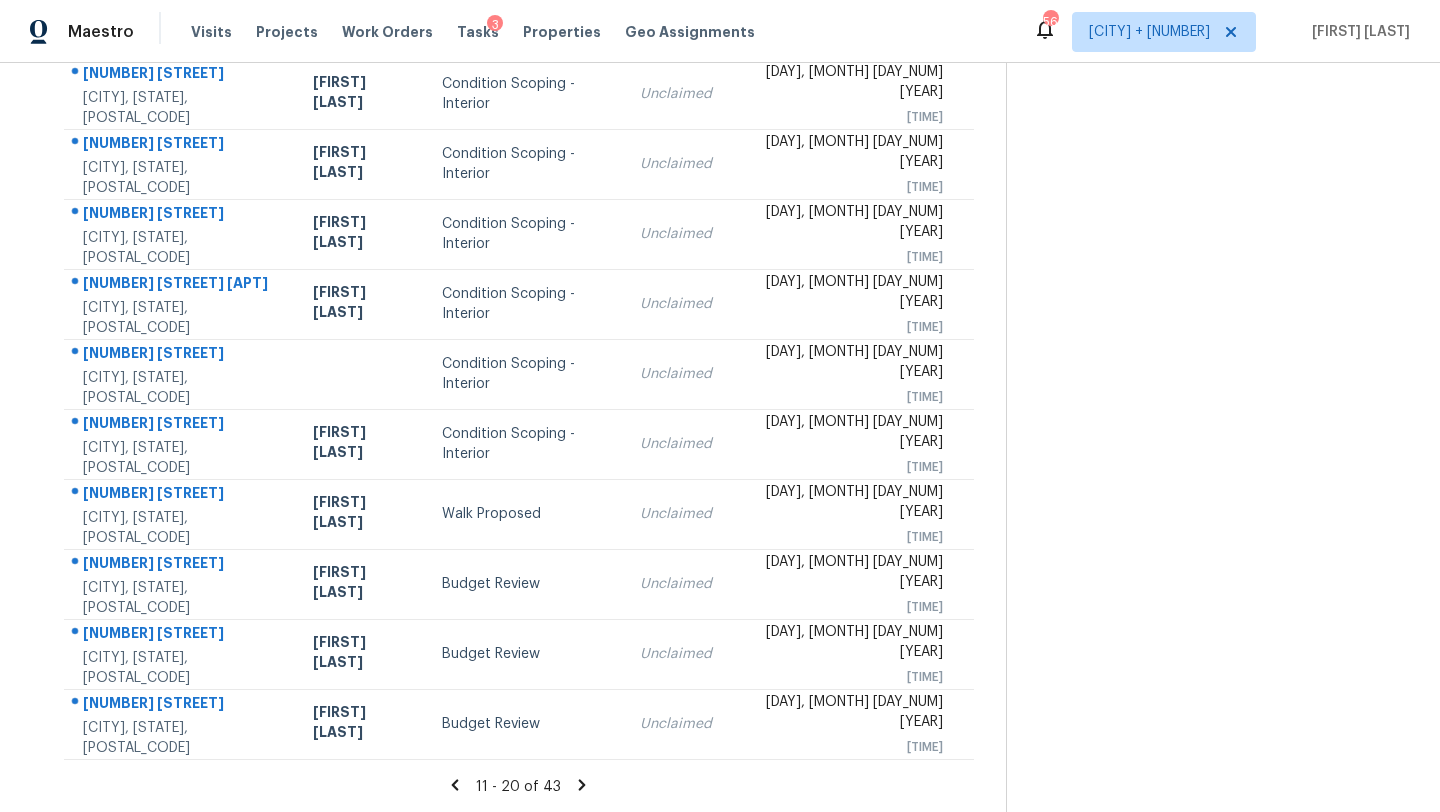 click 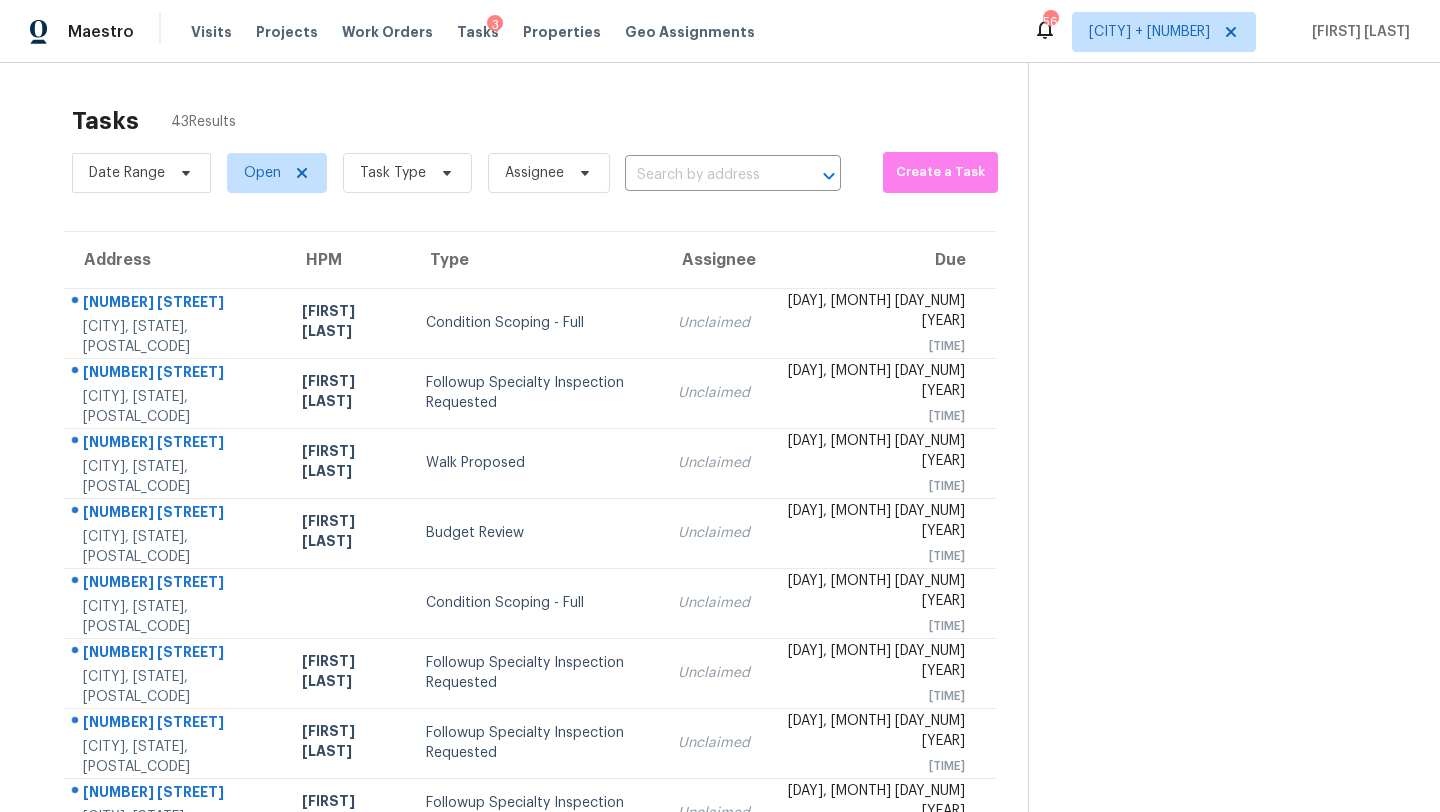 scroll, scrollTop: 229, scrollLeft: 0, axis: vertical 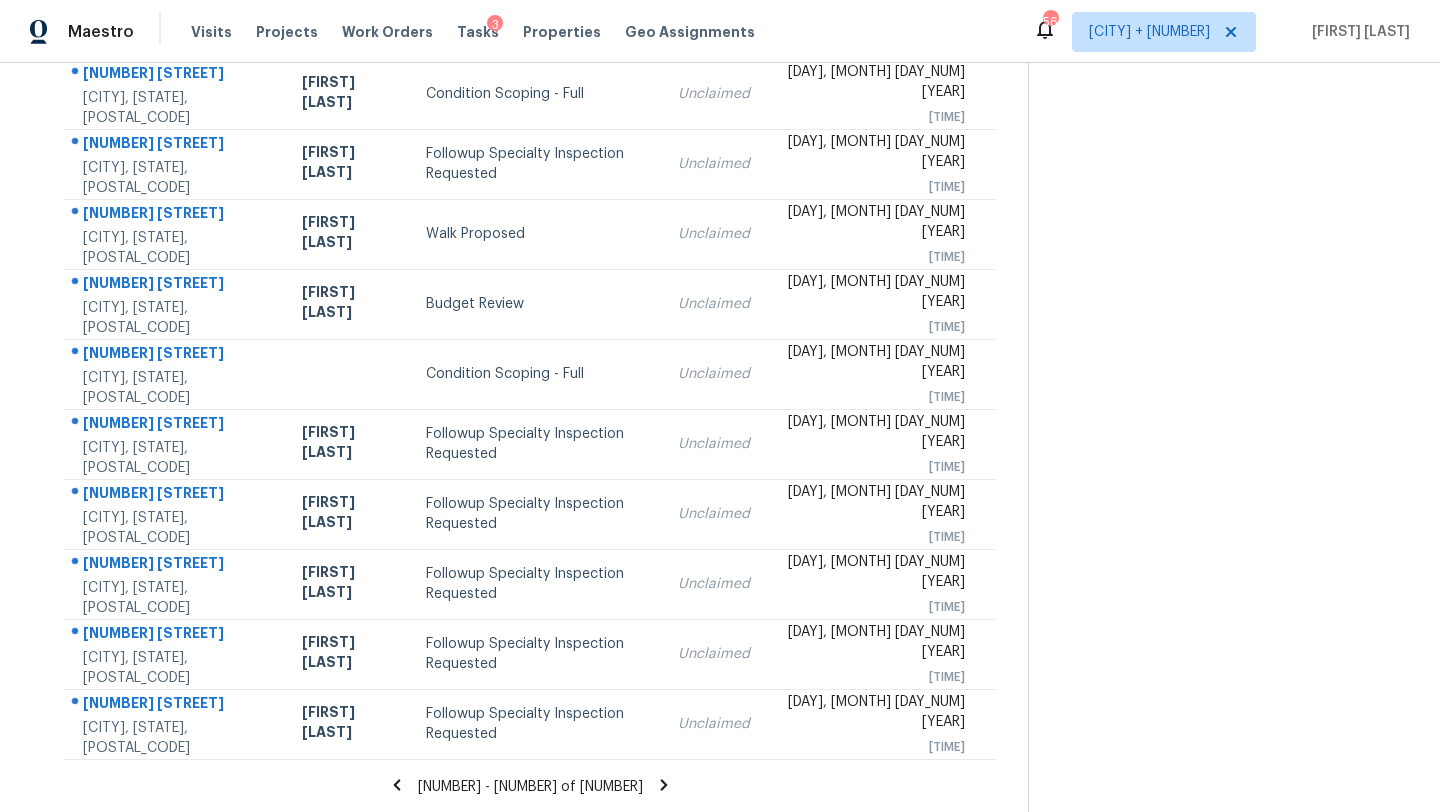click 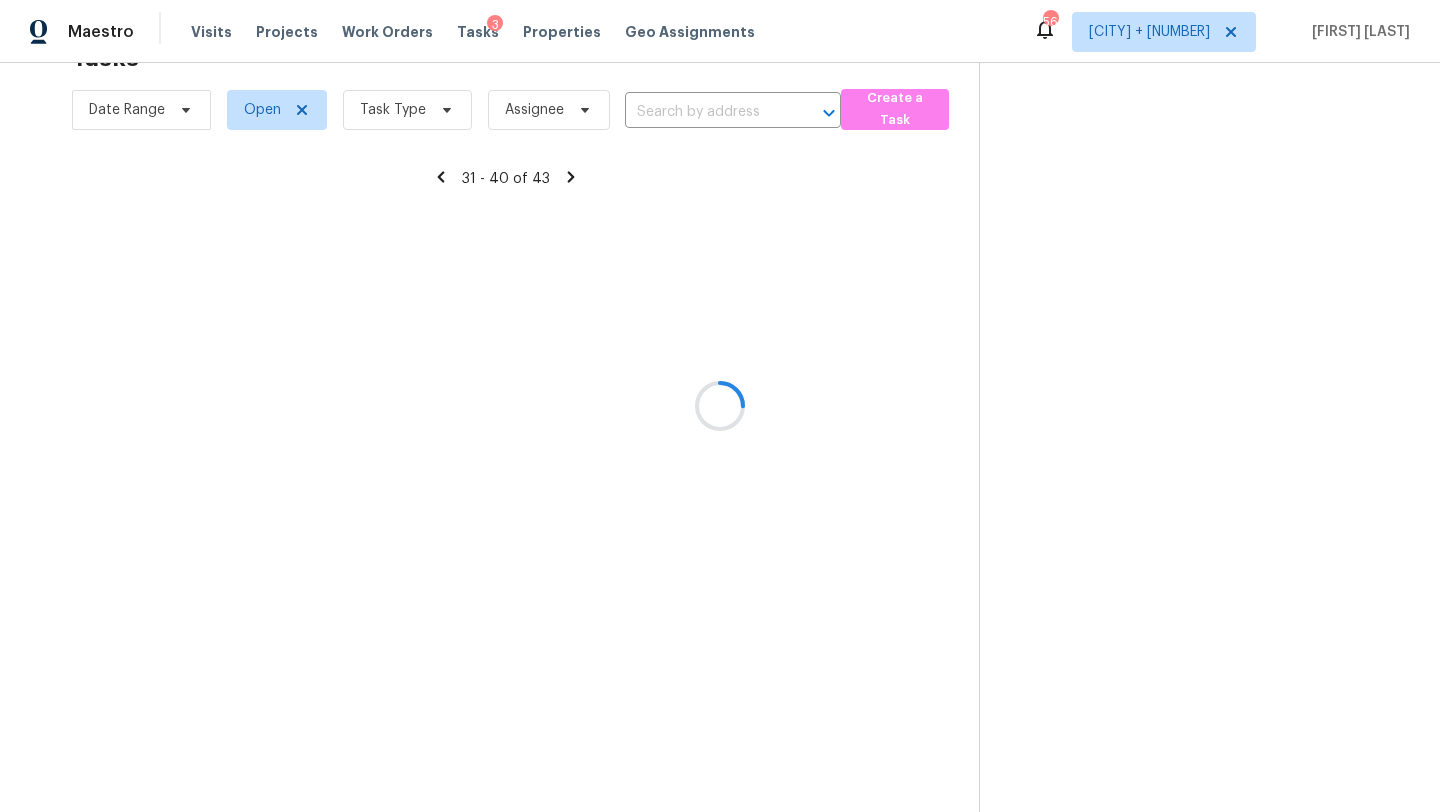 scroll, scrollTop: 229, scrollLeft: 0, axis: vertical 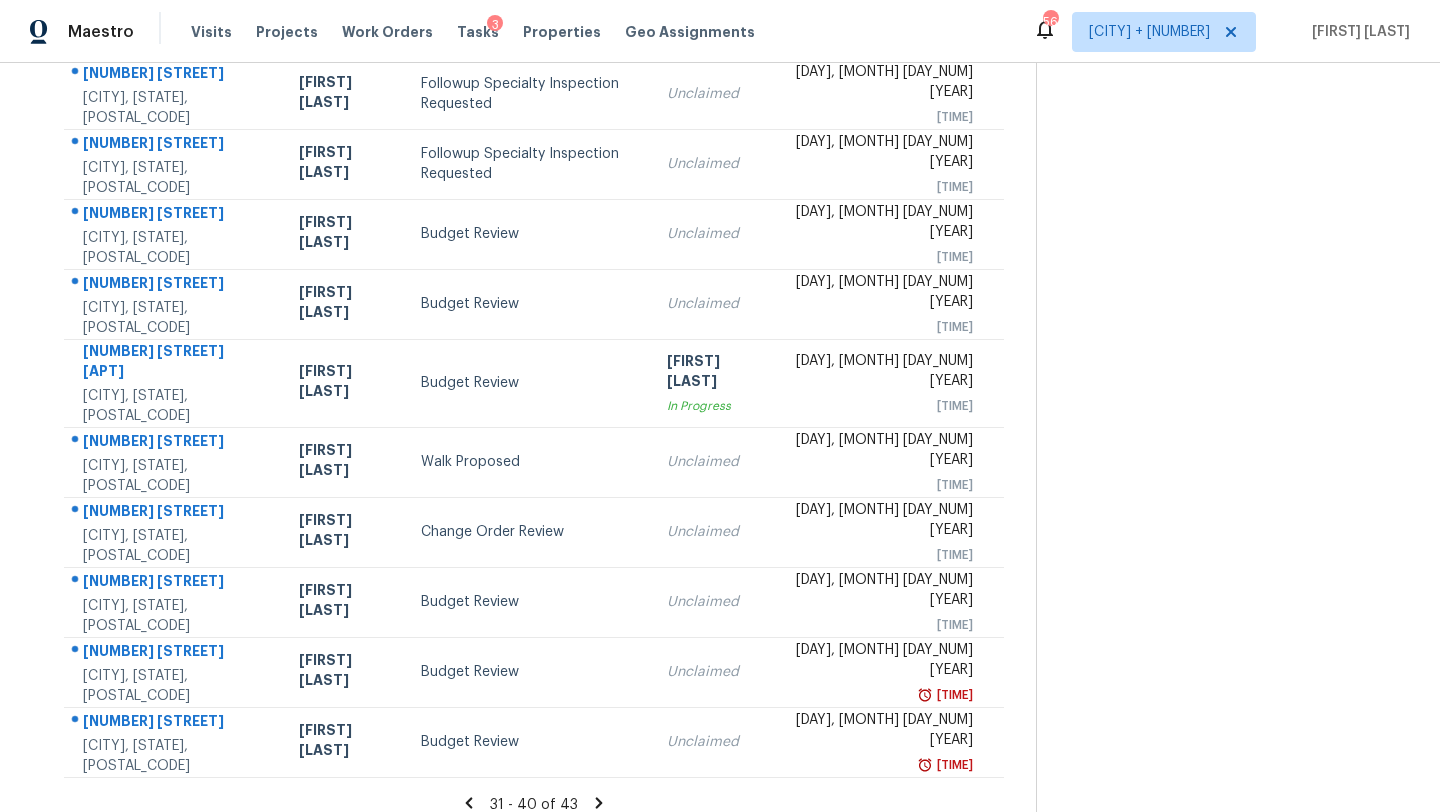 click 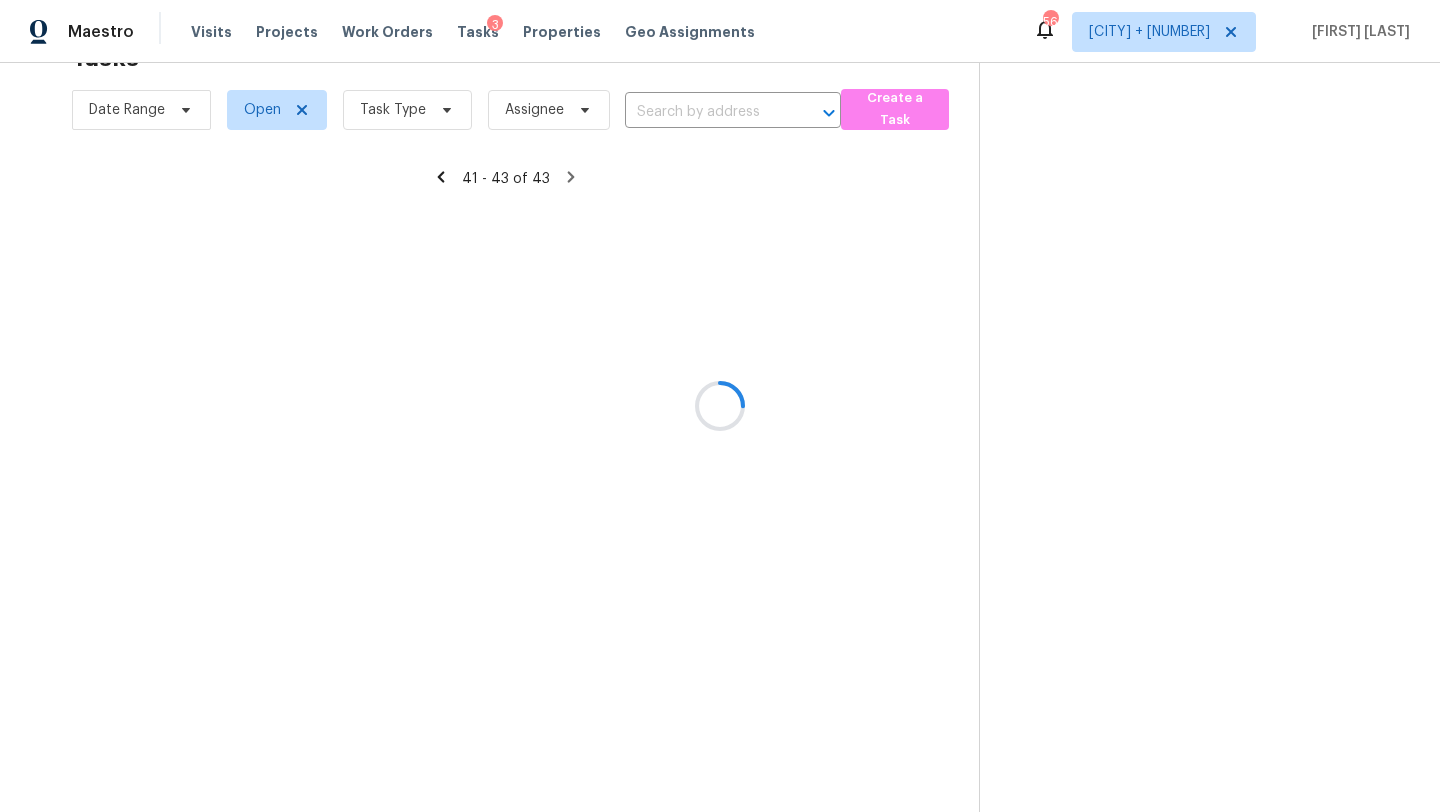 scroll, scrollTop: 63, scrollLeft: 0, axis: vertical 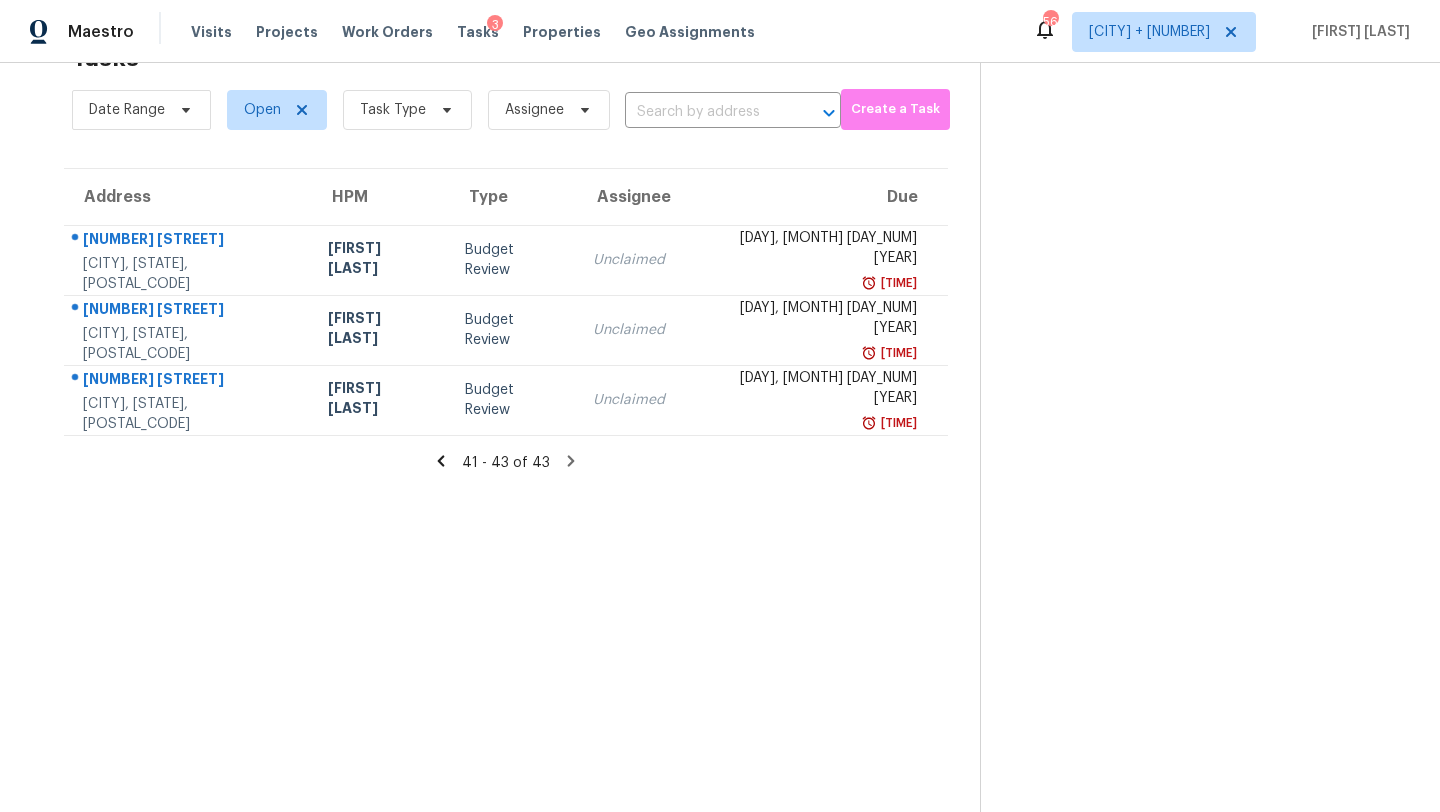 click 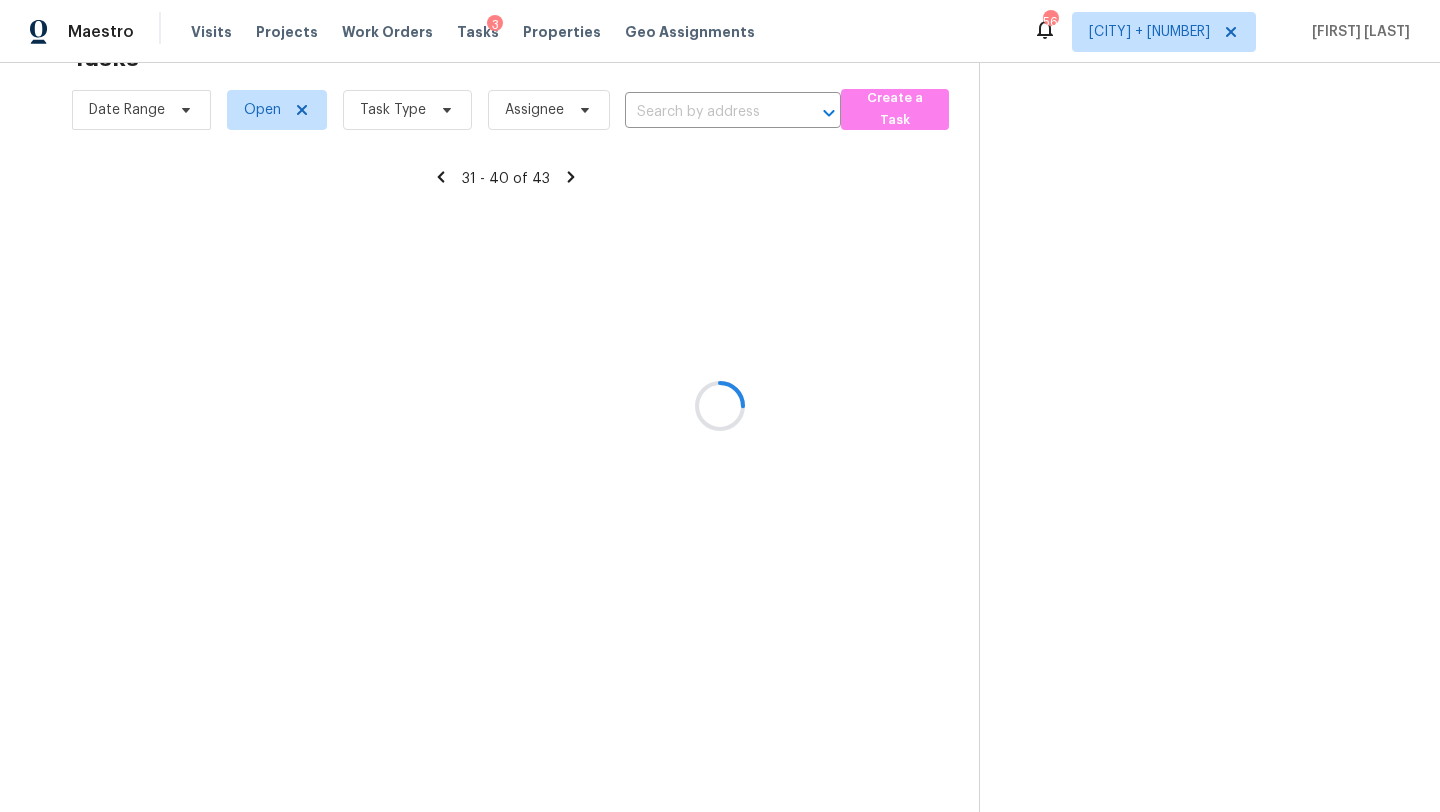 scroll, scrollTop: 229, scrollLeft: 0, axis: vertical 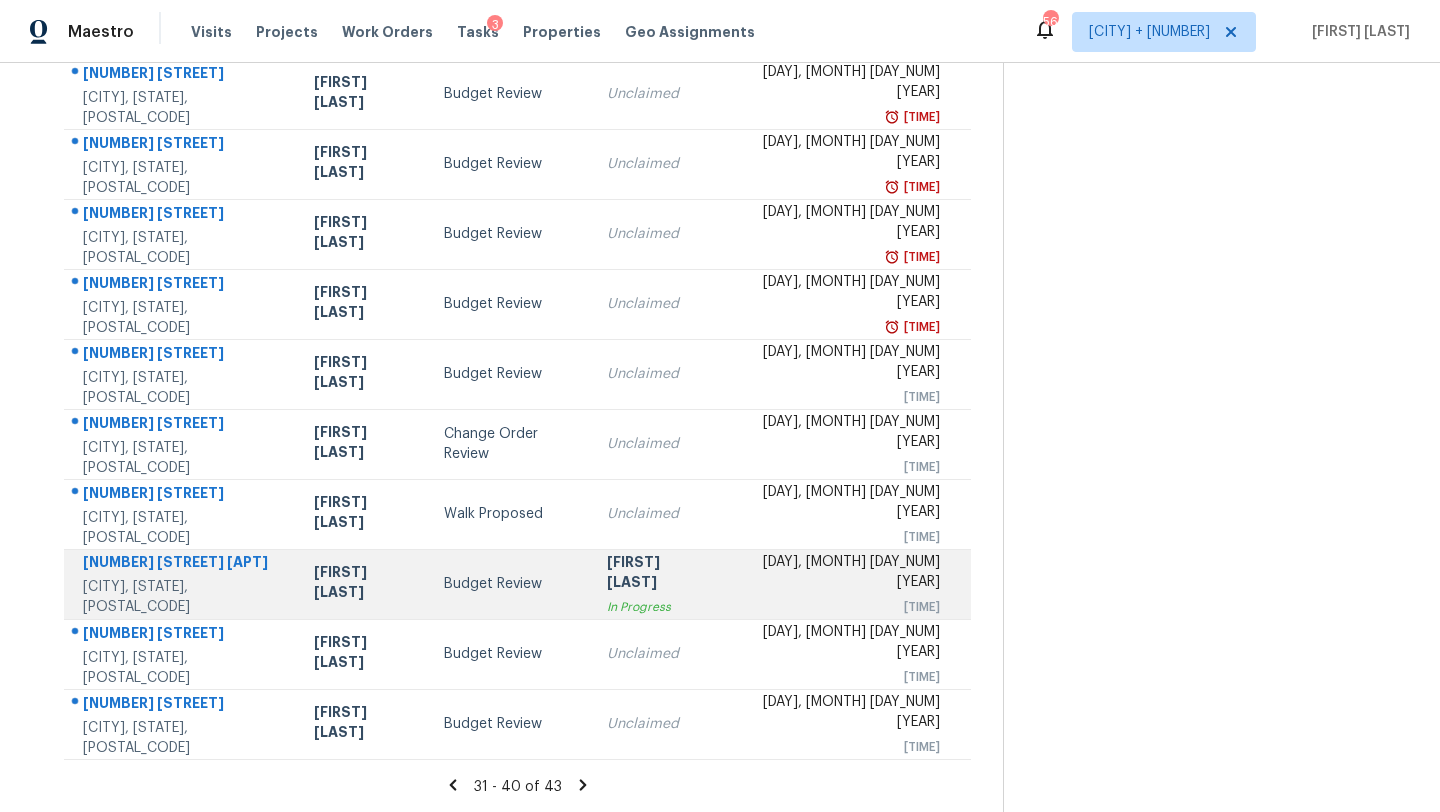 click on "Budget Review" at bounding box center (509, 584) 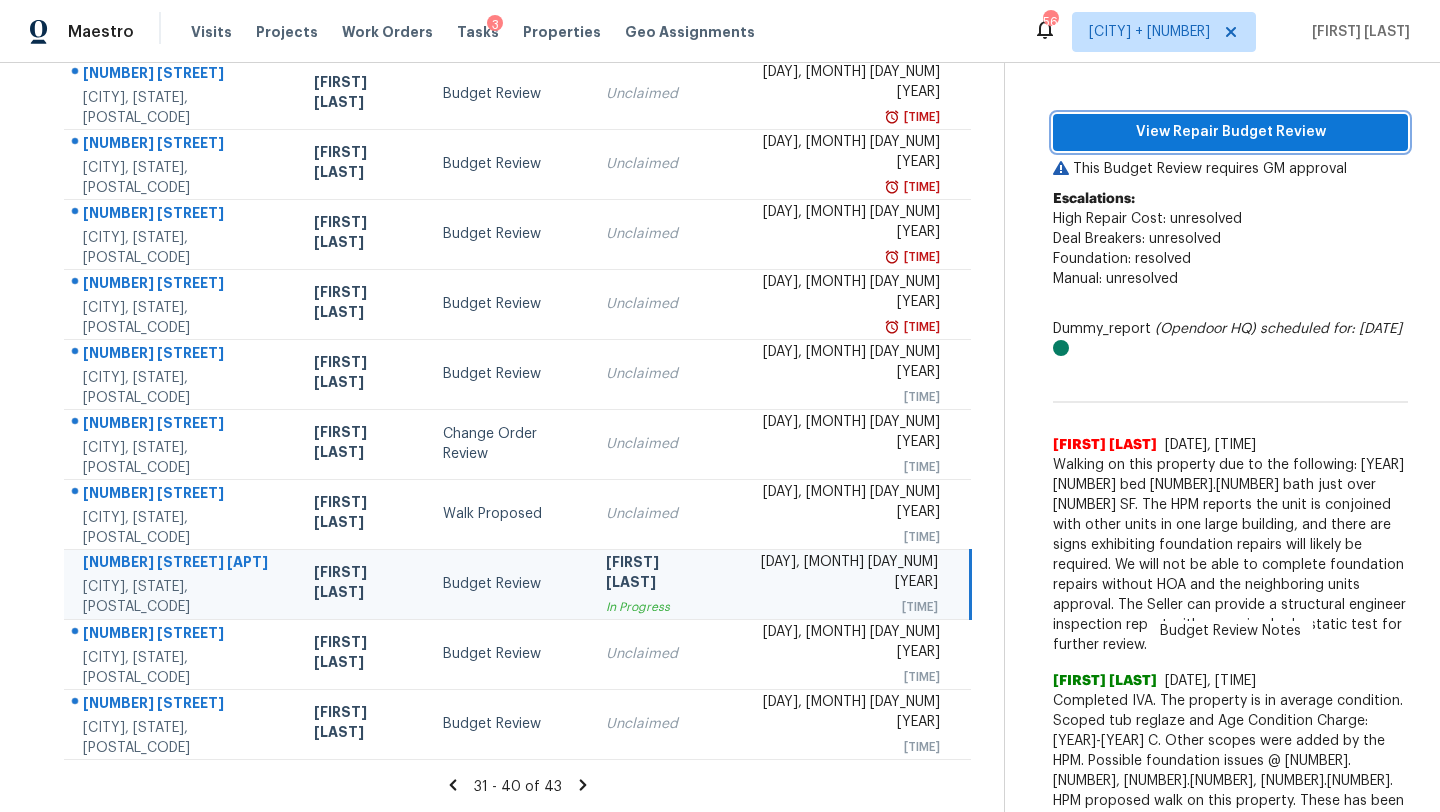click on "View Repair Budget Review" at bounding box center (1230, 132) 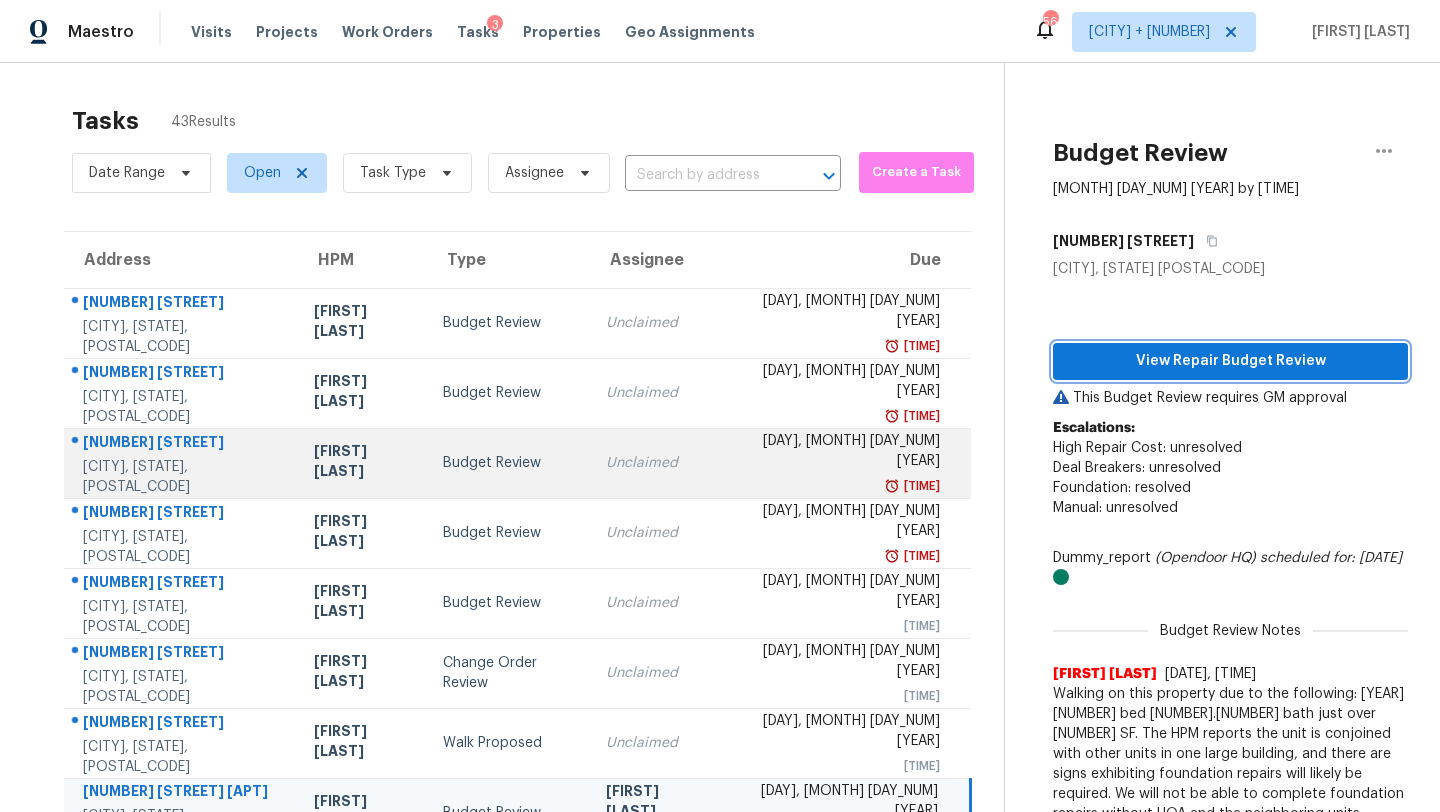 scroll, scrollTop: 229, scrollLeft: 0, axis: vertical 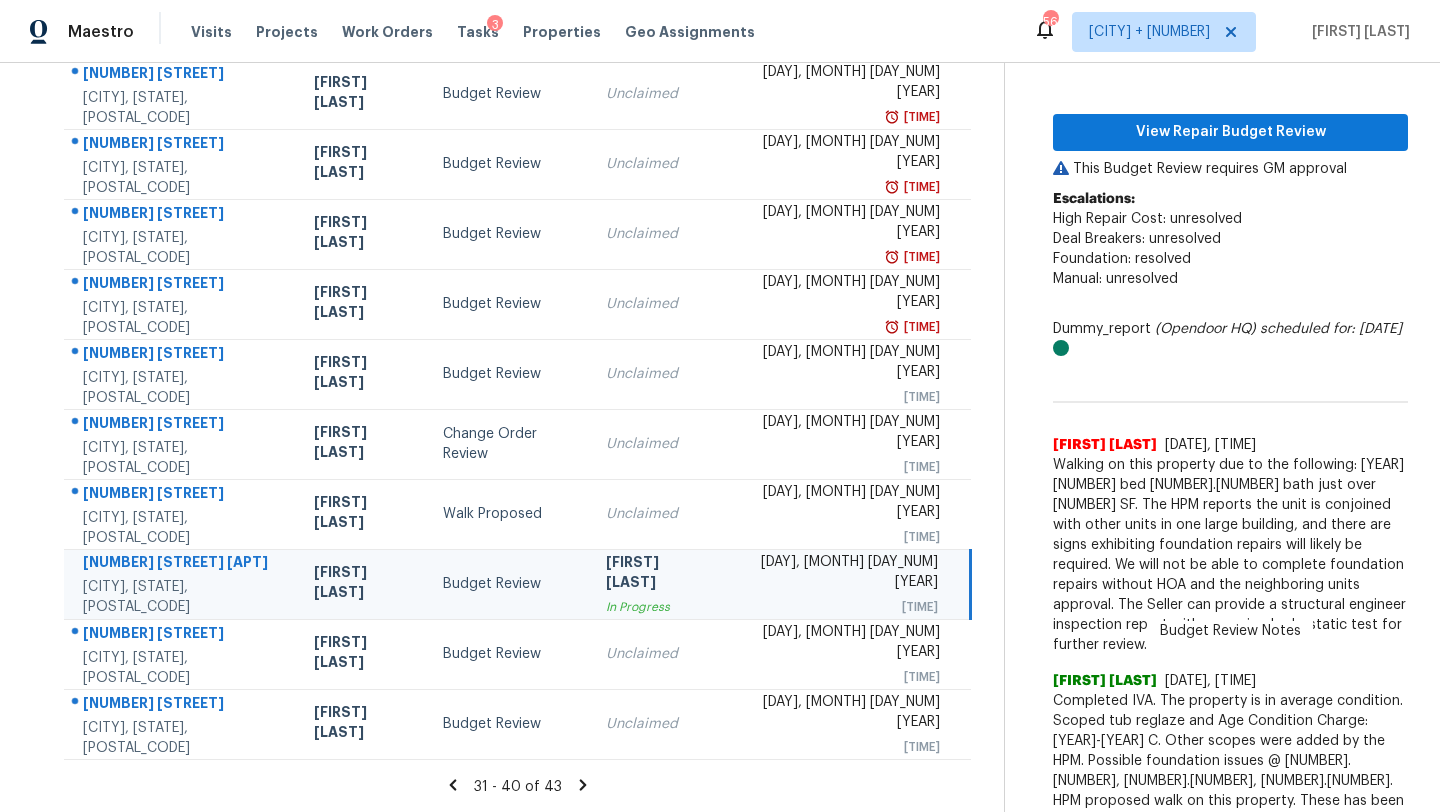 click 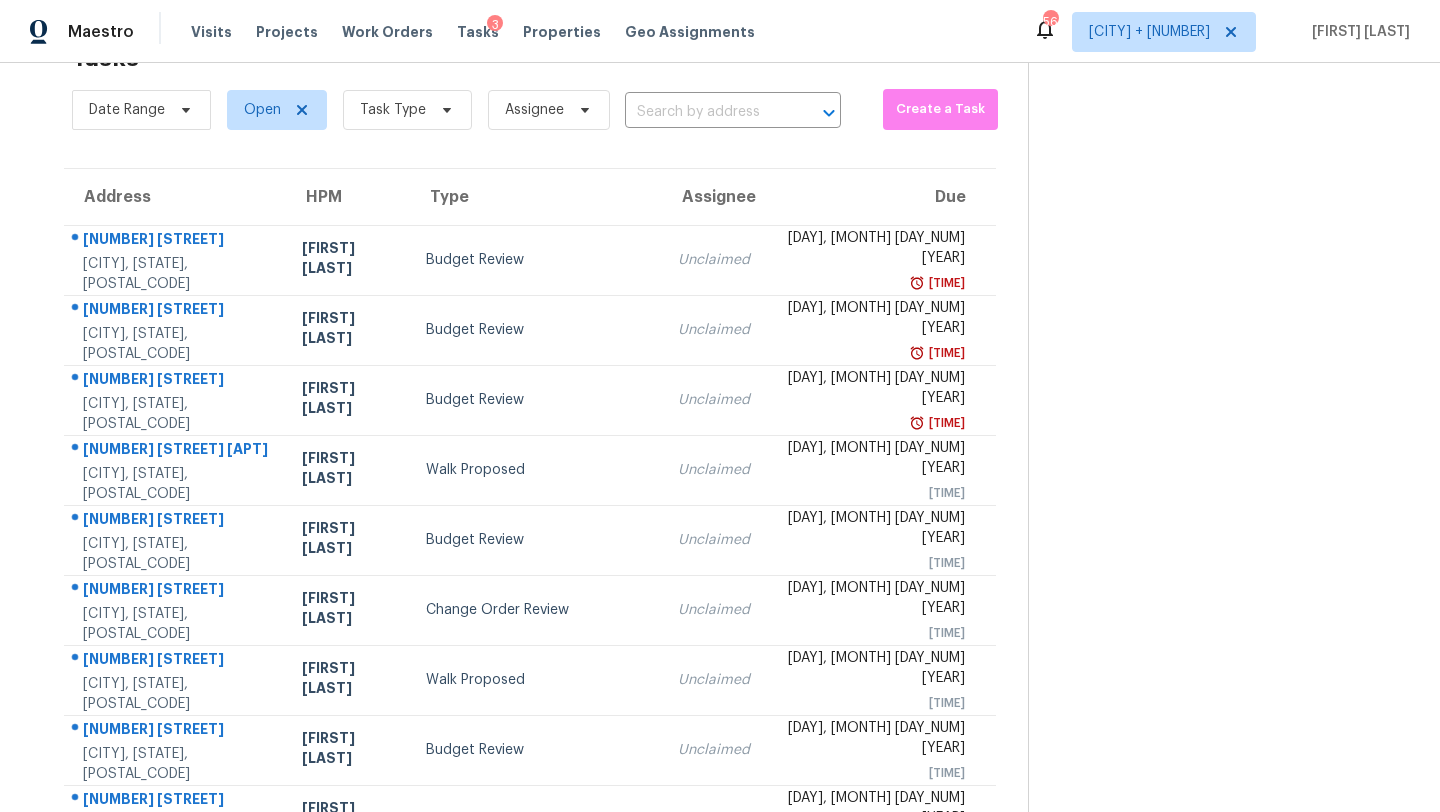 scroll, scrollTop: 229, scrollLeft: 0, axis: vertical 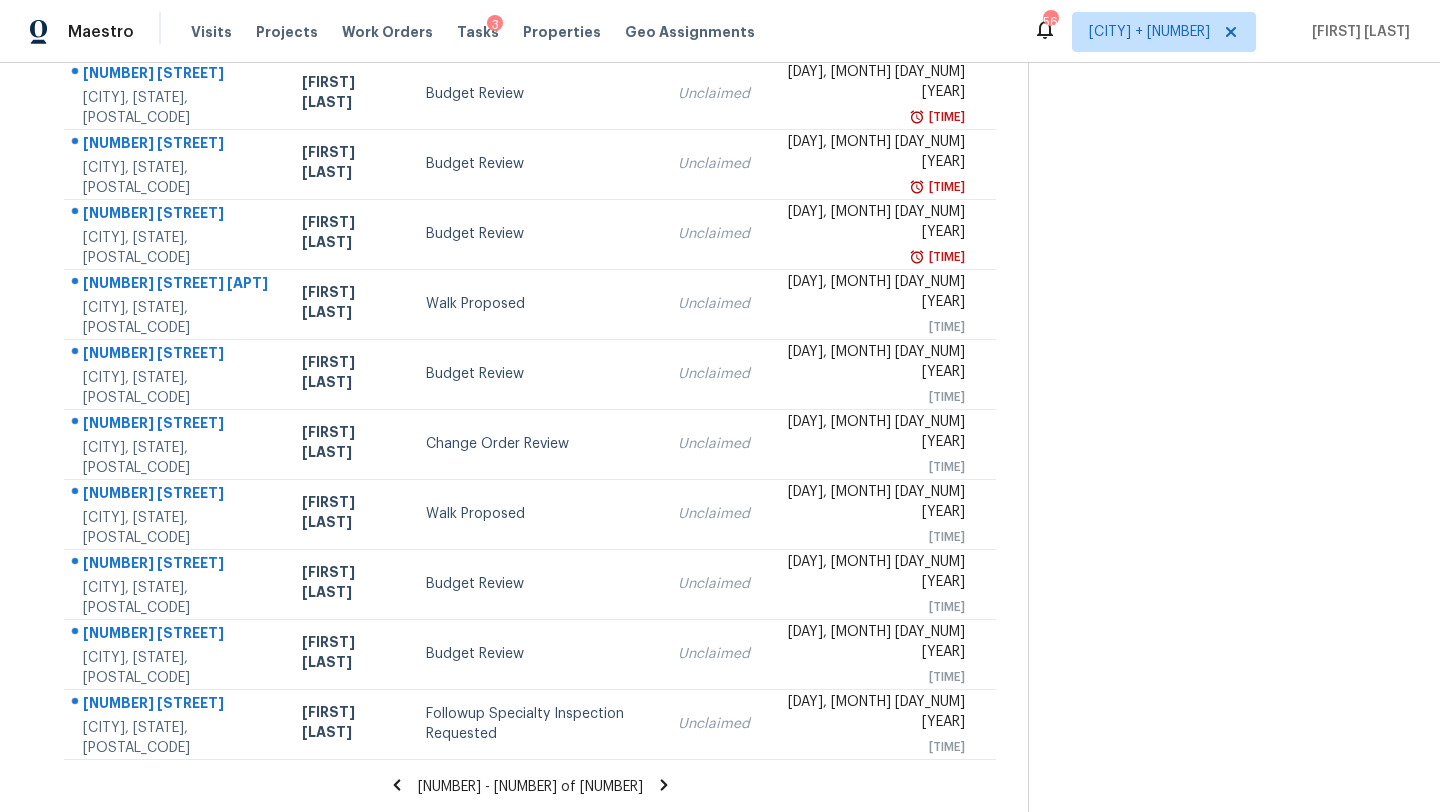 click 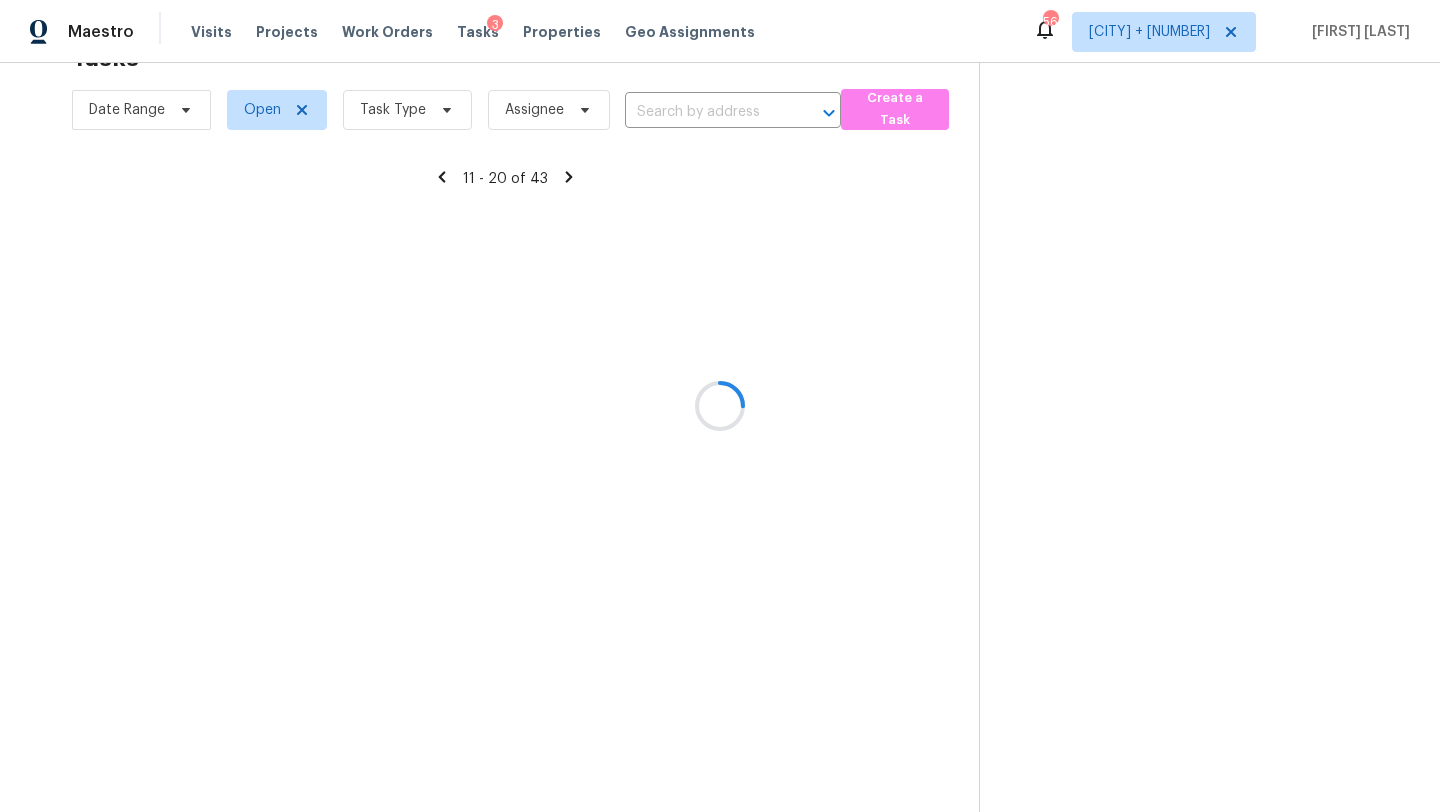 scroll, scrollTop: 229, scrollLeft: 0, axis: vertical 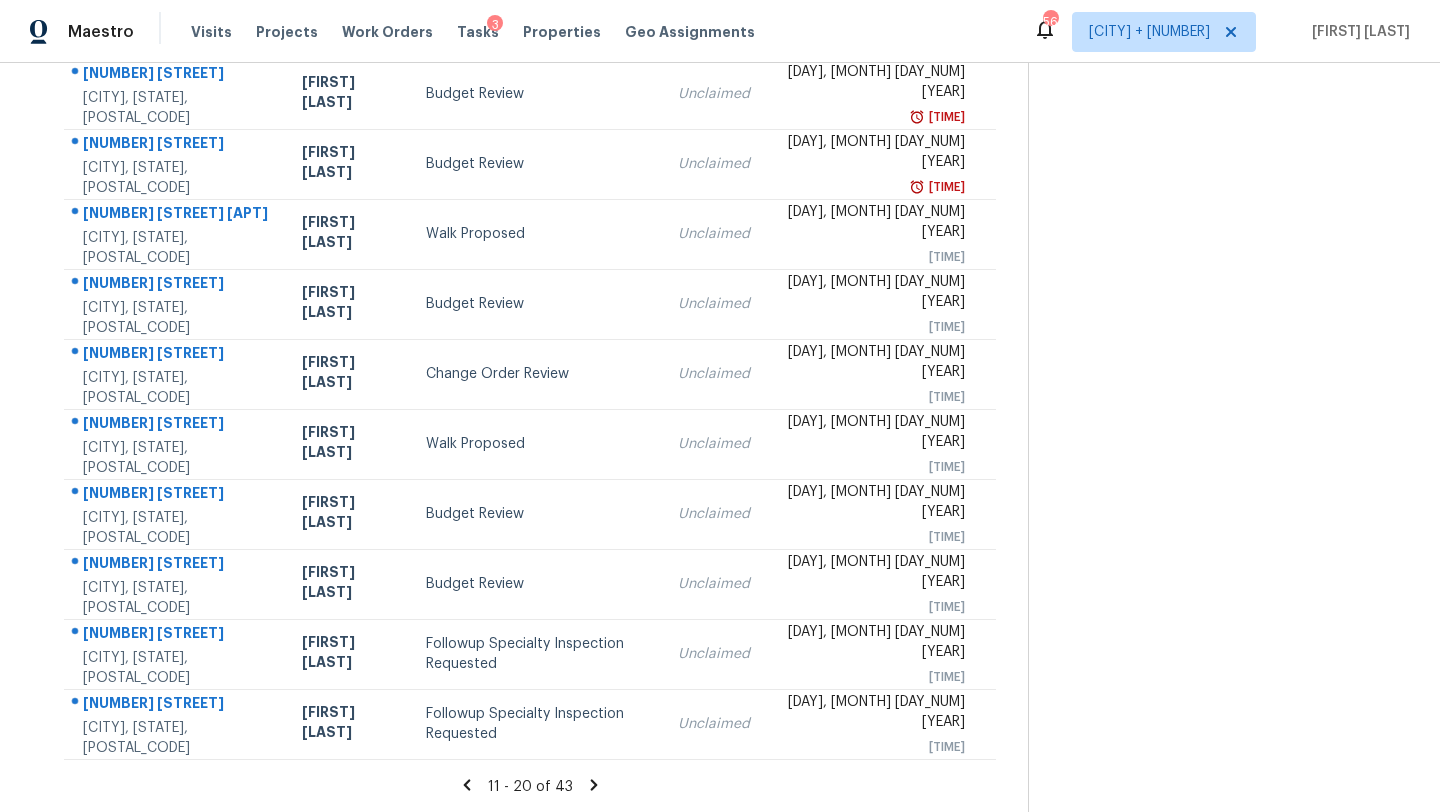 click 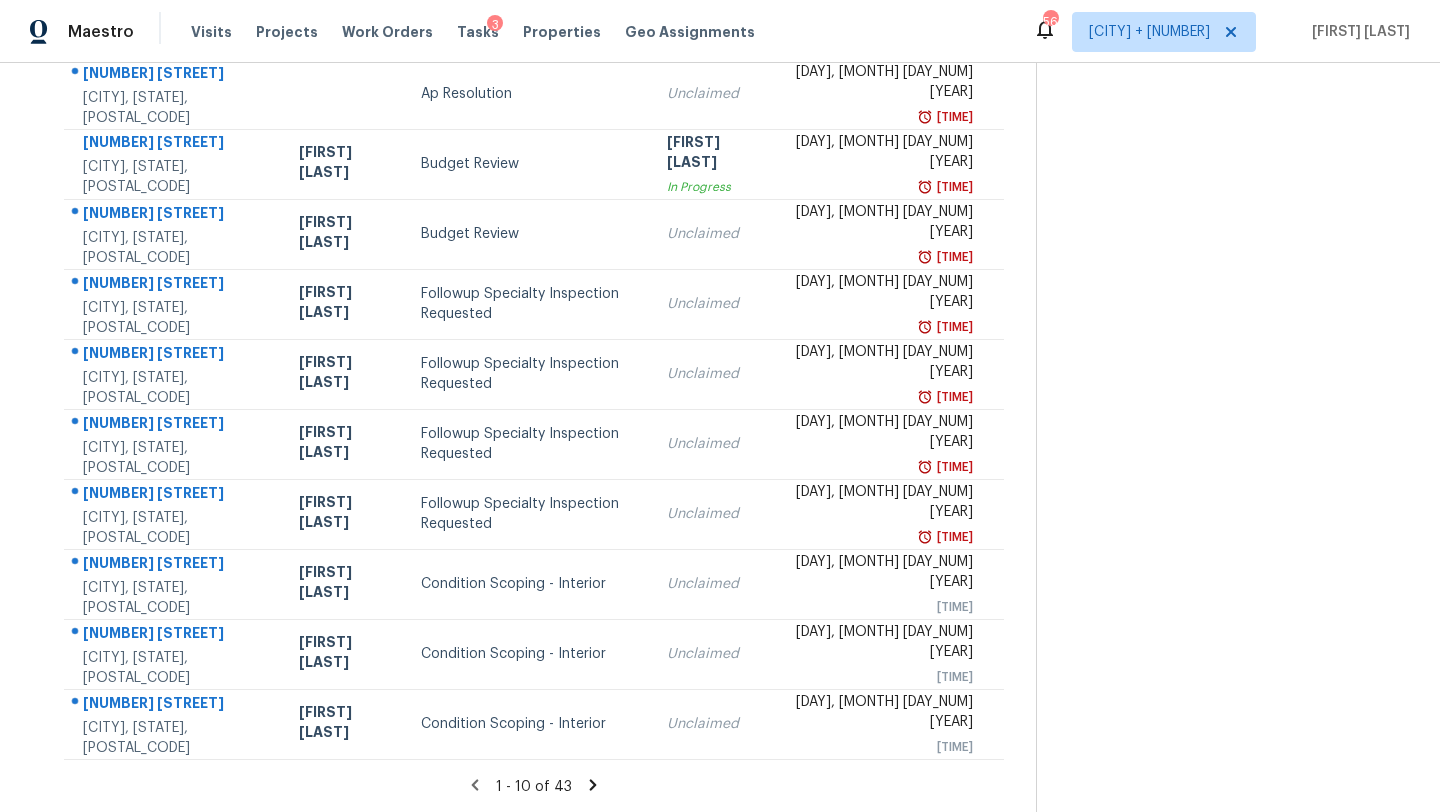 scroll, scrollTop: 0, scrollLeft: 0, axis: both 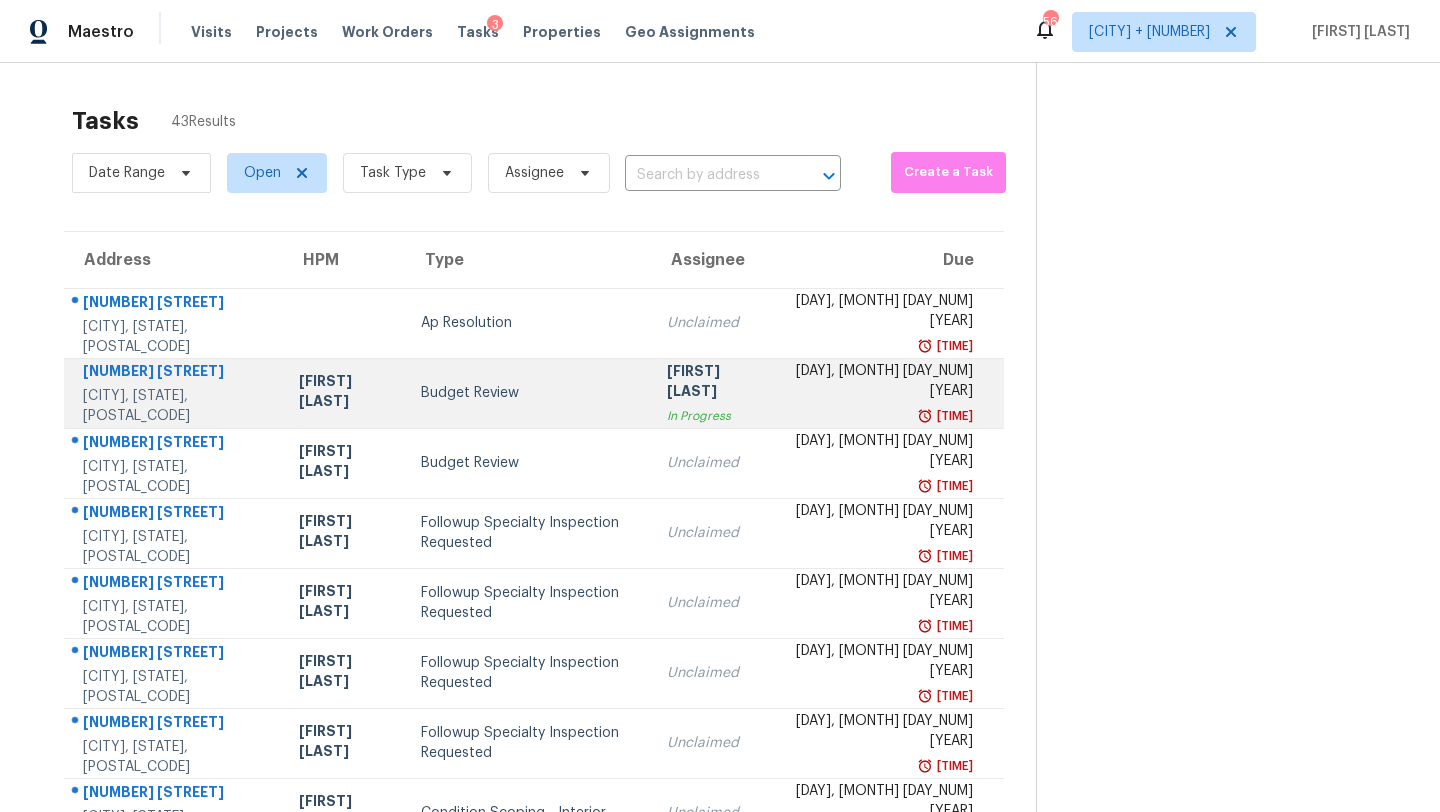 click on "Budget Review" at bounding box center [527, 393] 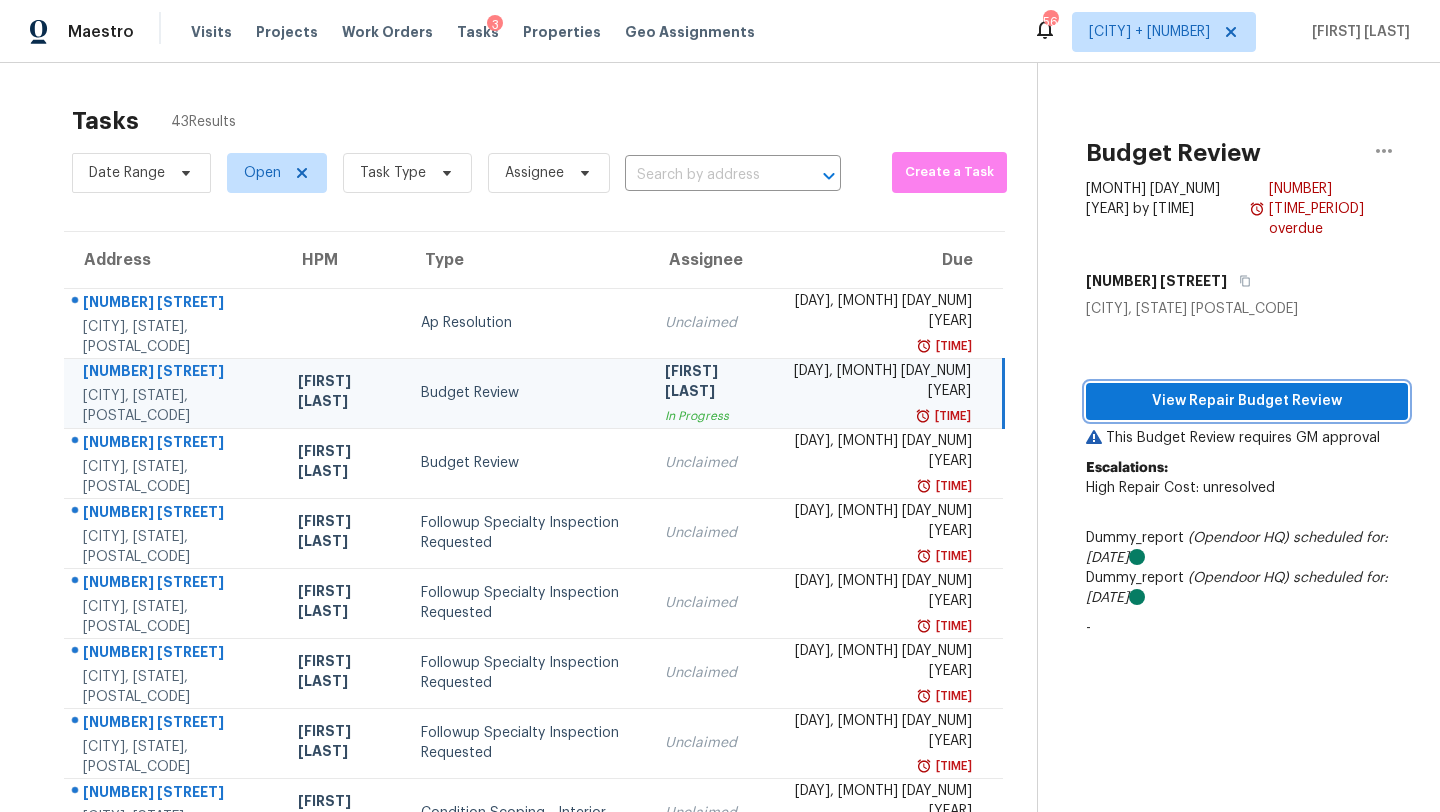 click on "View Repair Budget Review" at bounding box center (1247, 401) 